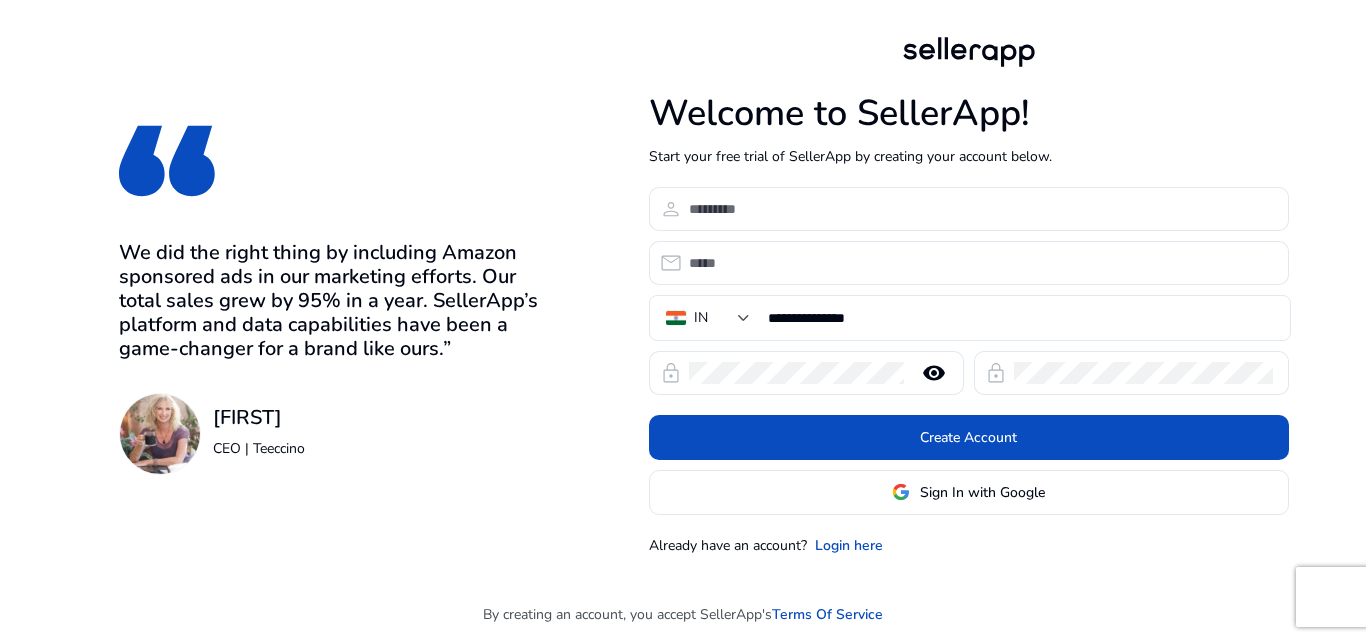 scroll, scrollTop: 0, scrollLeft: 0, axis: both 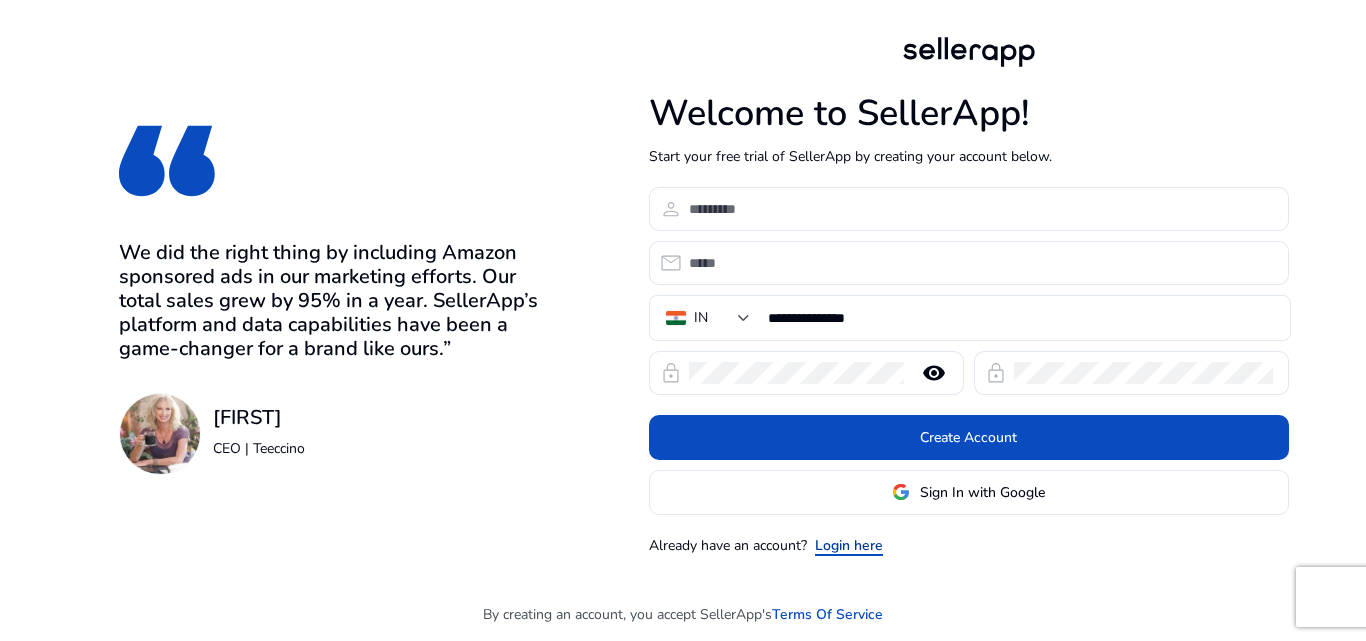 click on "Login here" 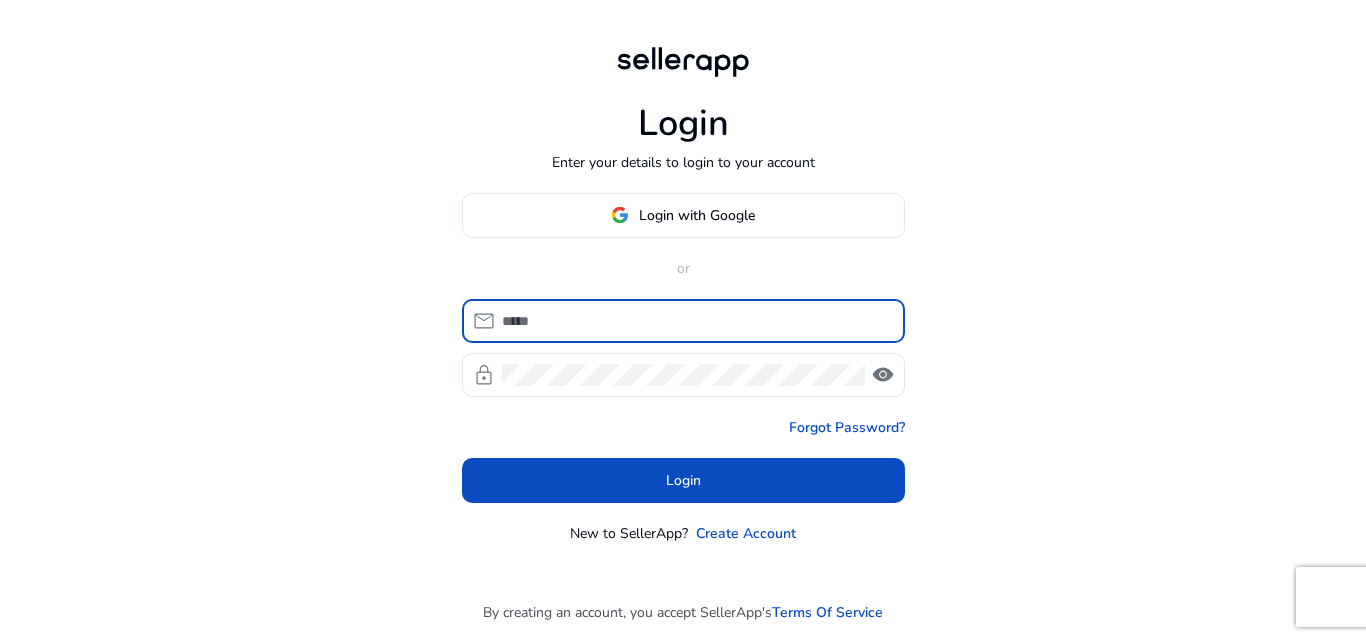 type on "**********" 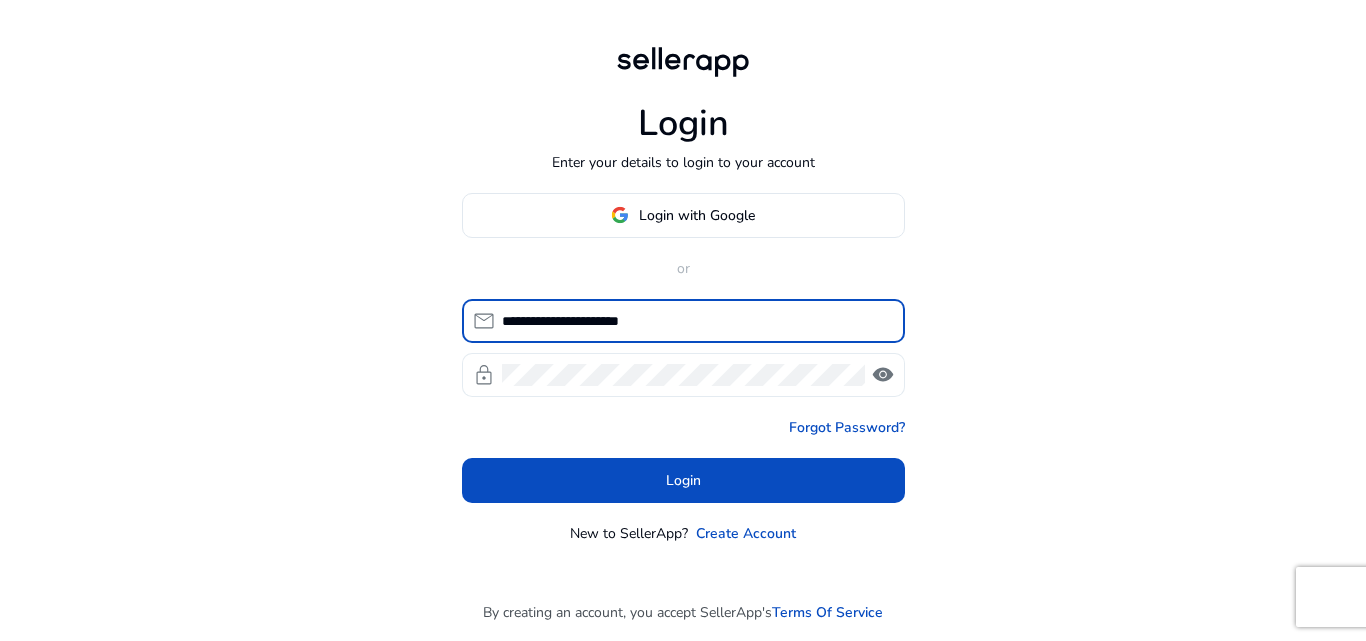 click on "visibility" 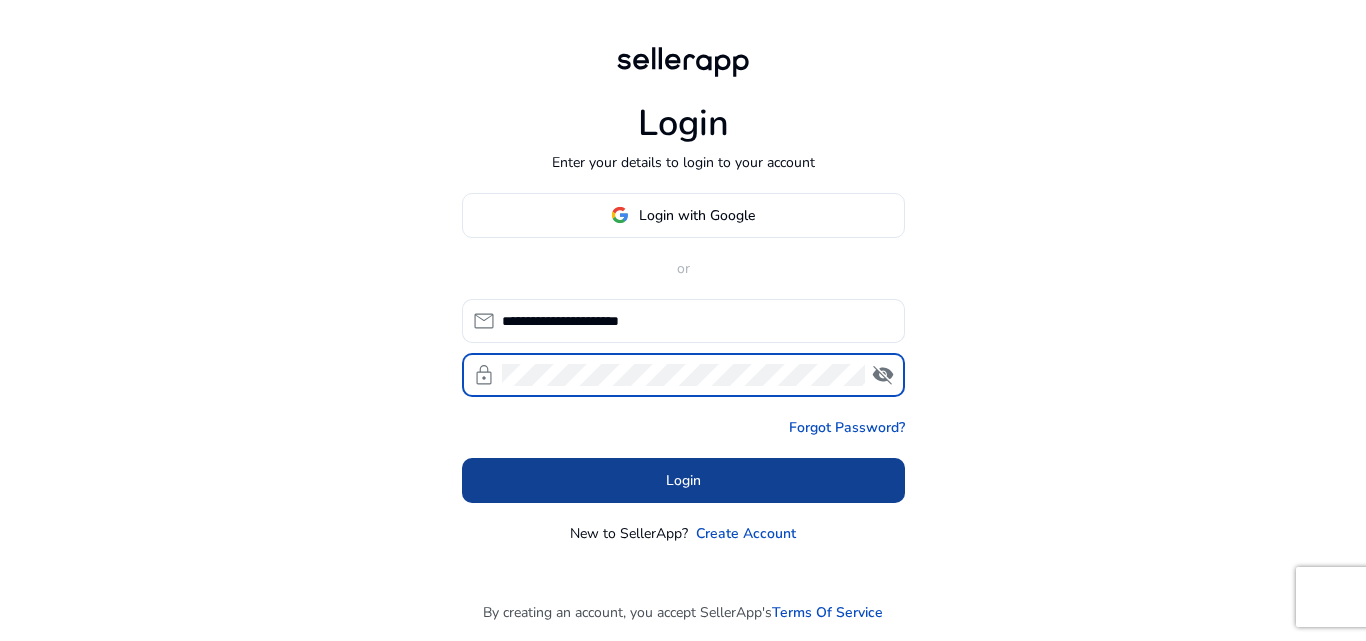 click on "Login" at bounding box center (683, 480) 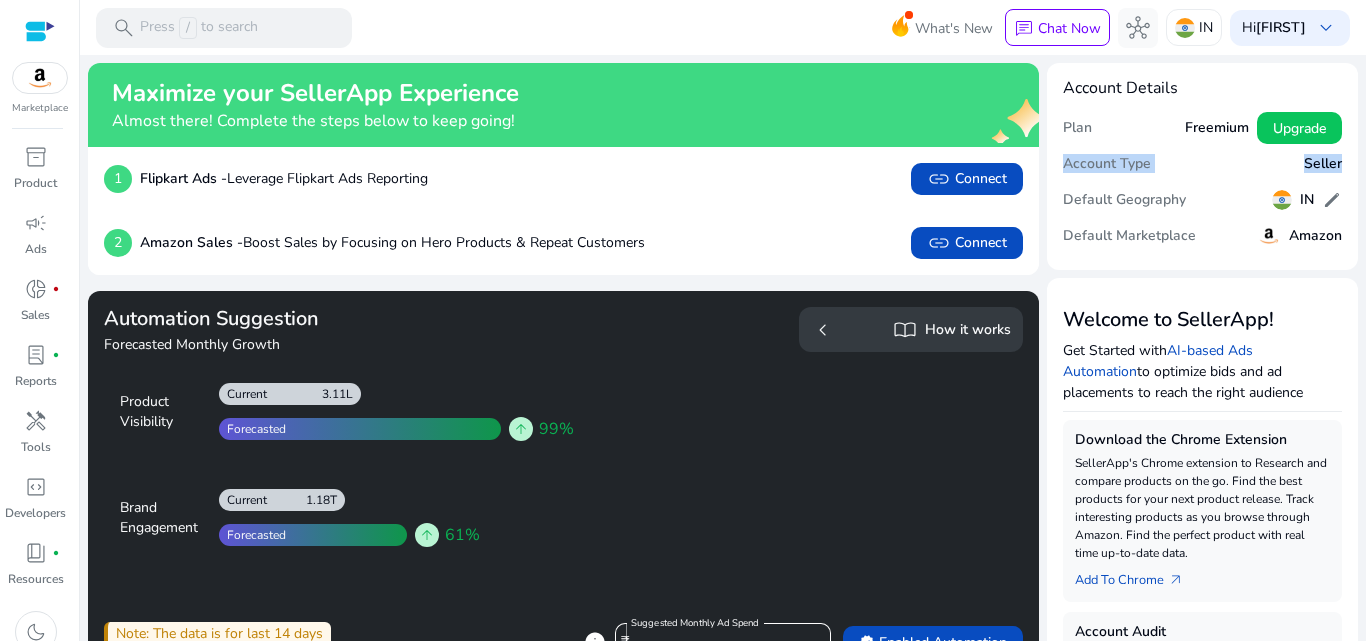 drag, startPoint x: 1356, startPoint y: 128, endPoint x: 1361, endPoint y: 154, distance: 26.476404 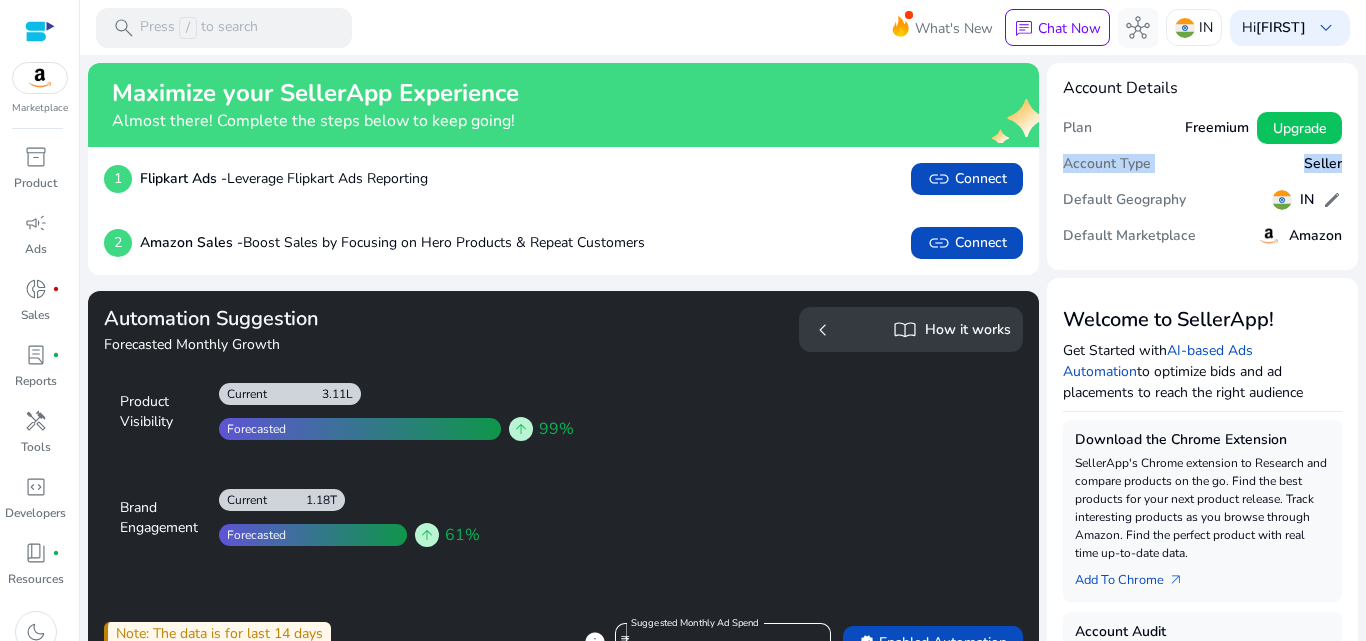 click on "search   Press  /  to search  What's New  chat  Chat Now  hub  IN  Hi  [FIRST]  keyboard_arrow_down" at bounding box center [723, 27] 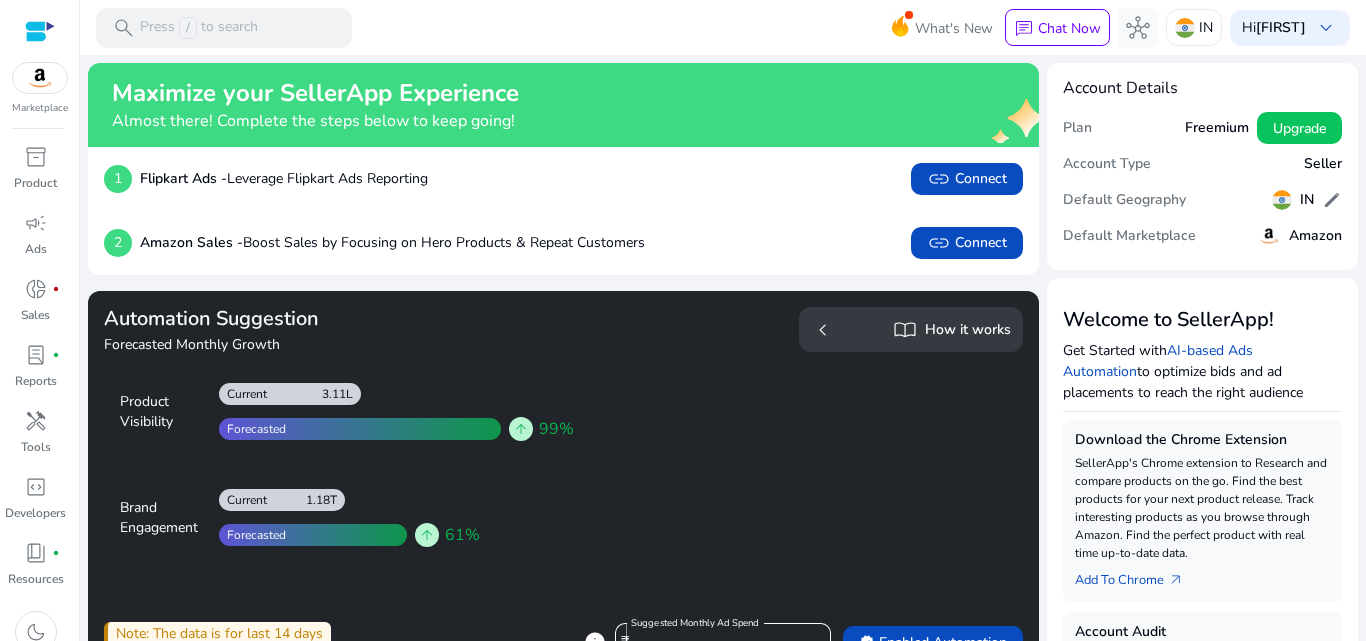 scroll, scrollTop: 53, scrollLeft: 0, axis: vertical 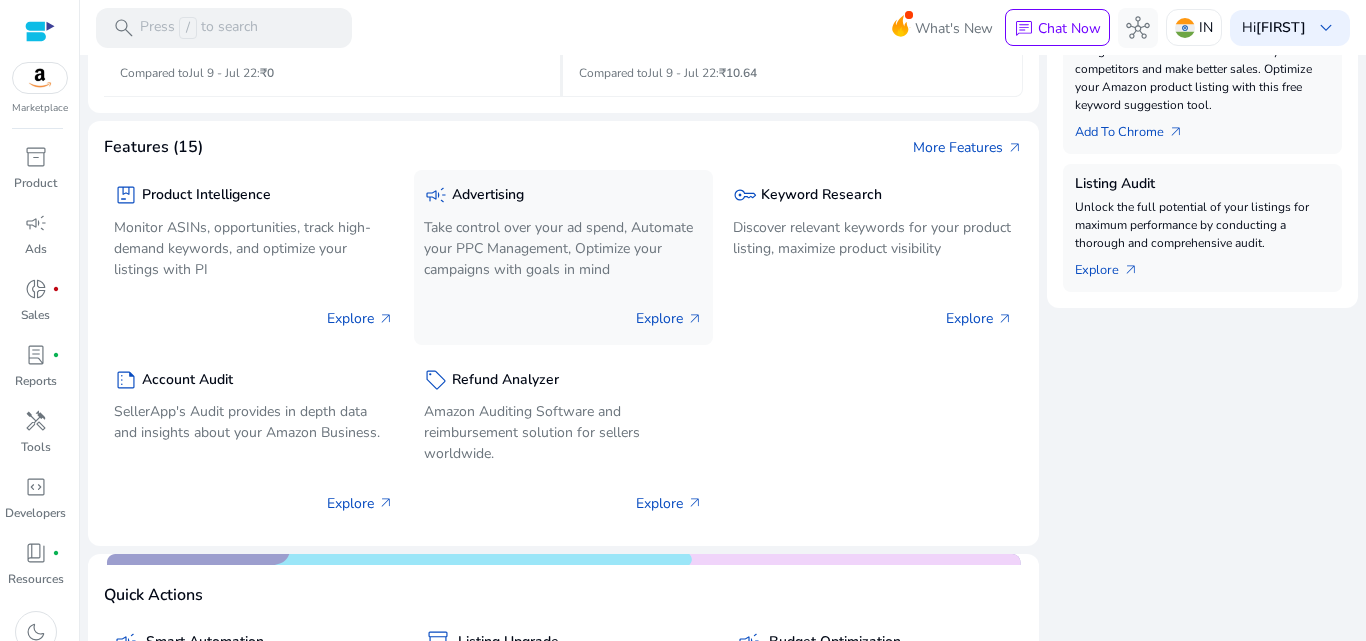 click on "Explore   arrow_outward" 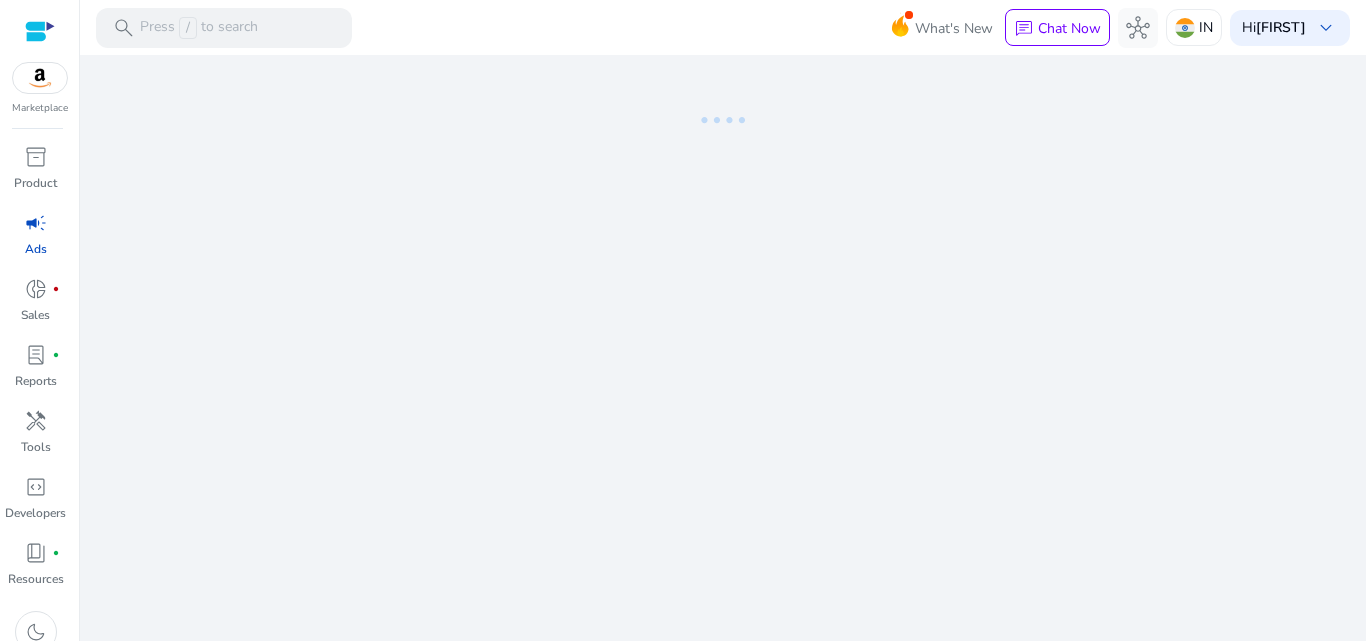 scroll, scrollTop: 0, scrollLeft: 0, axis: both 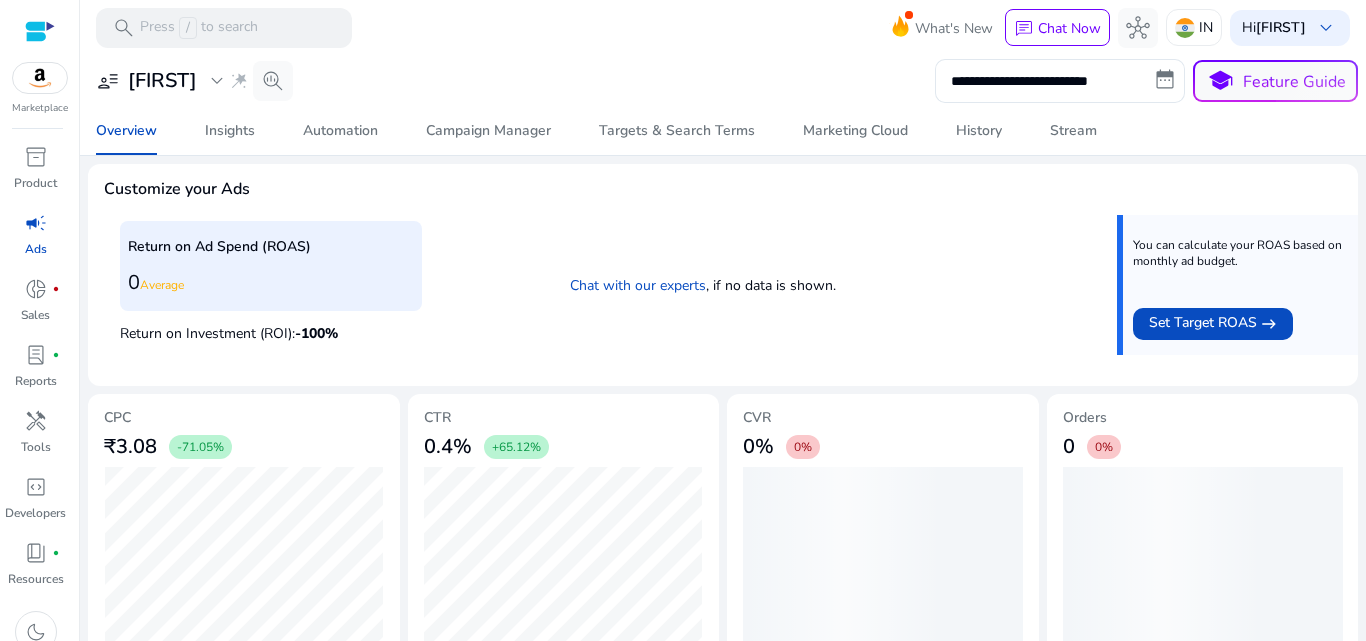click on "**********" 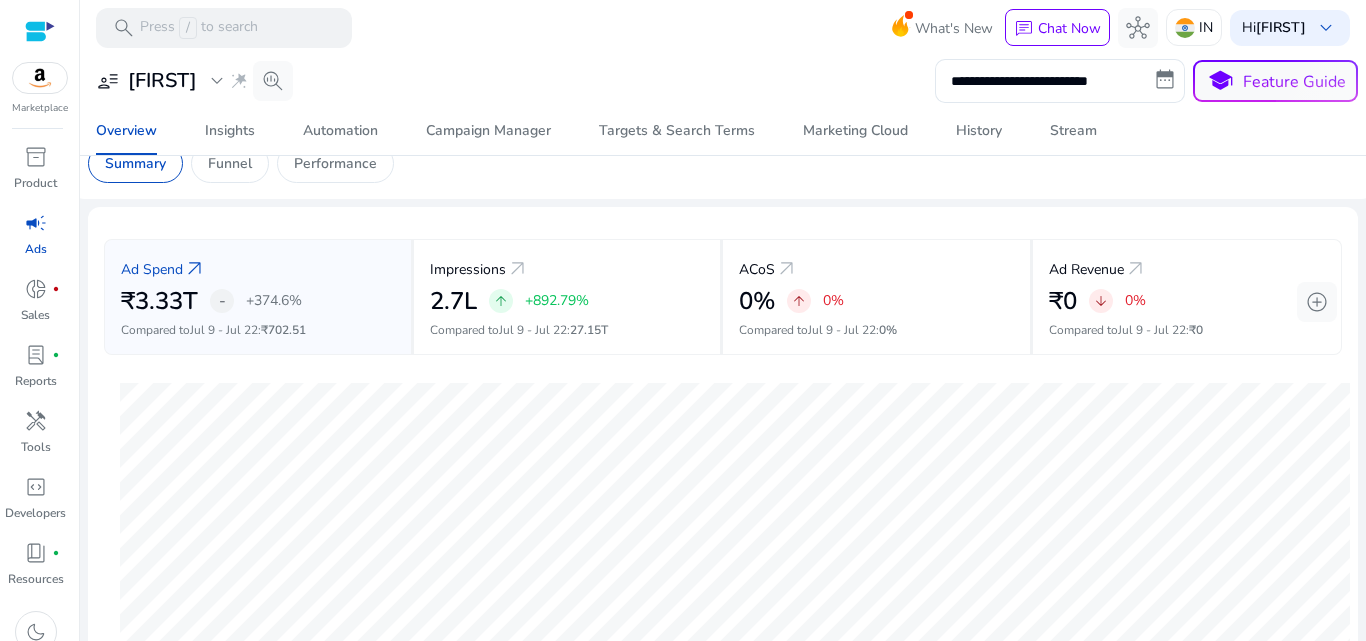 scroll, scrollTop: 0, scrollLeft: 0, axis: both 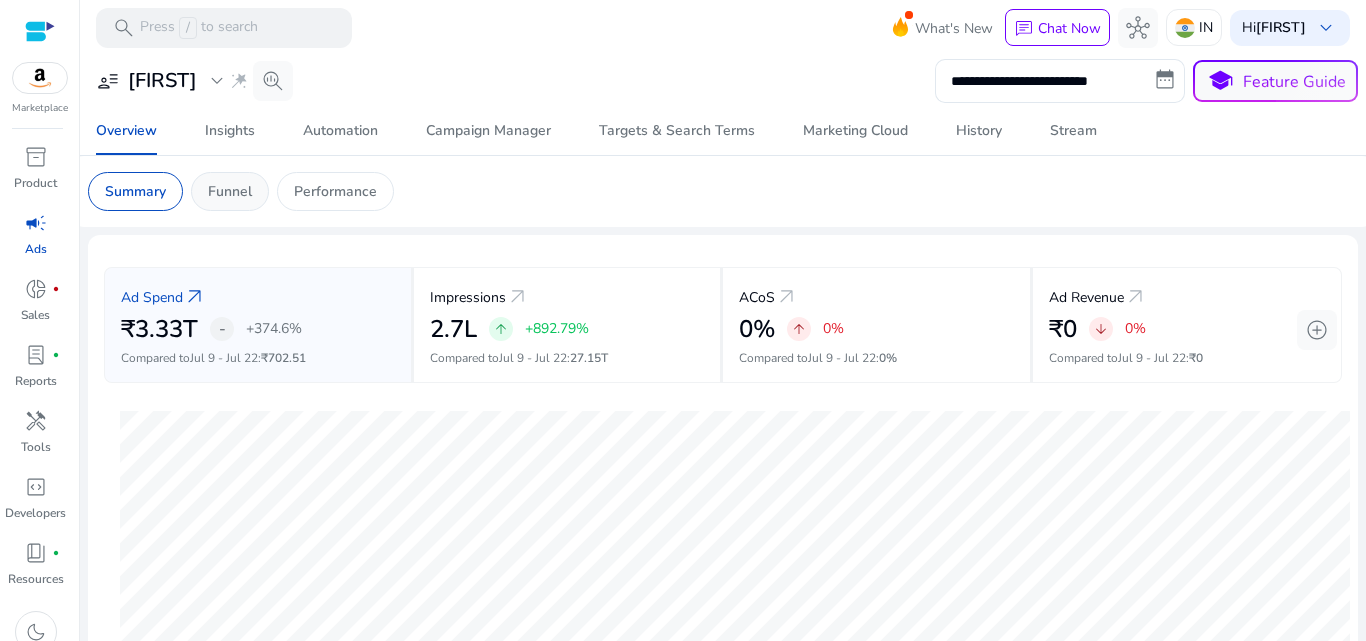 click on "Funnel" 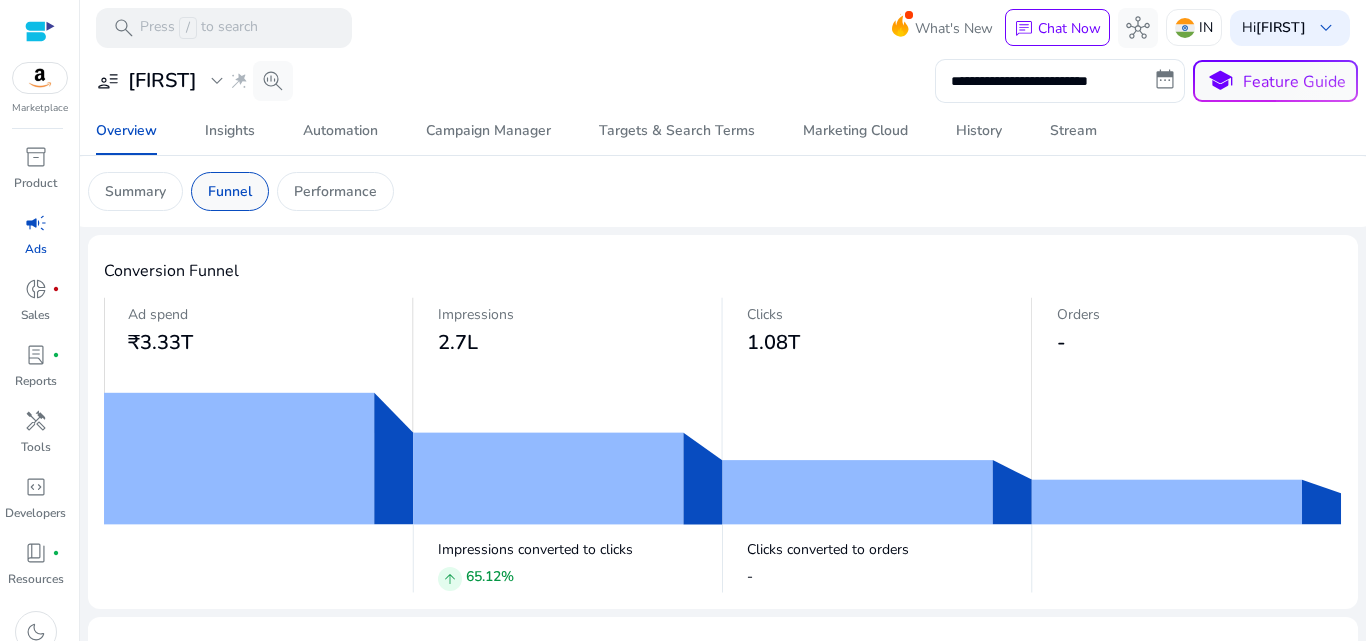 click on "Funnel" 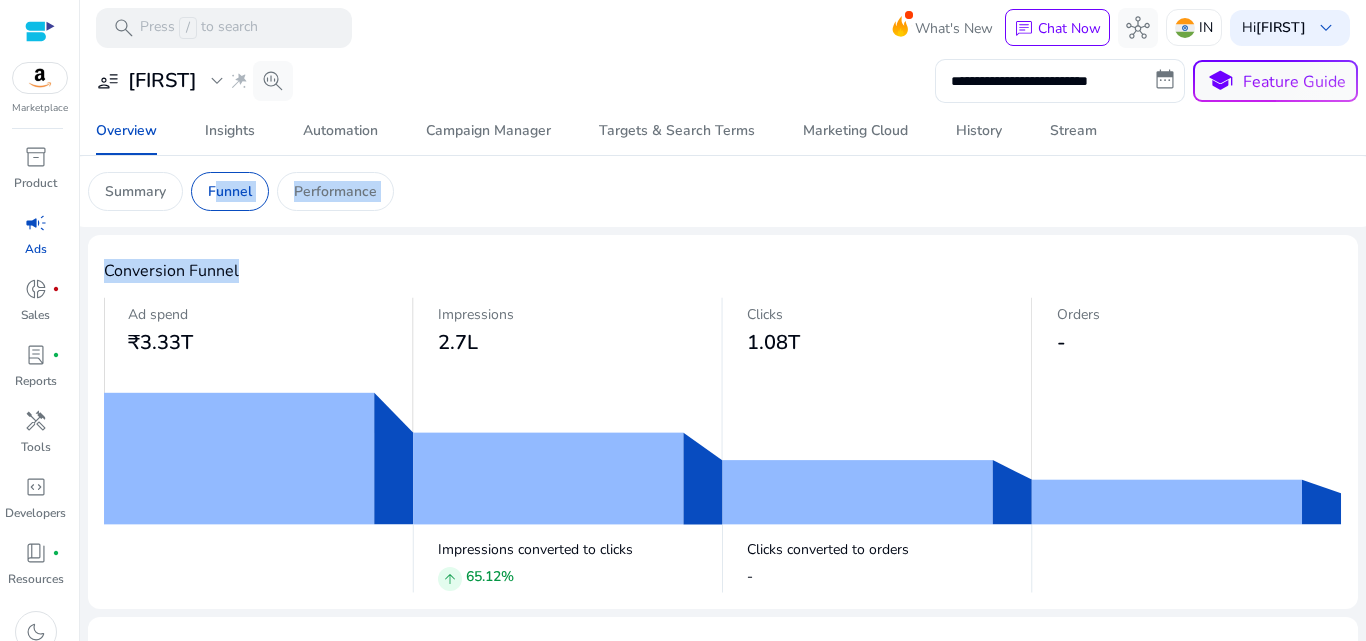 drag, startPoint x: 232, startPoint y: 191, endPoint x: 359, endPoint y: 299, distance: 166.71233 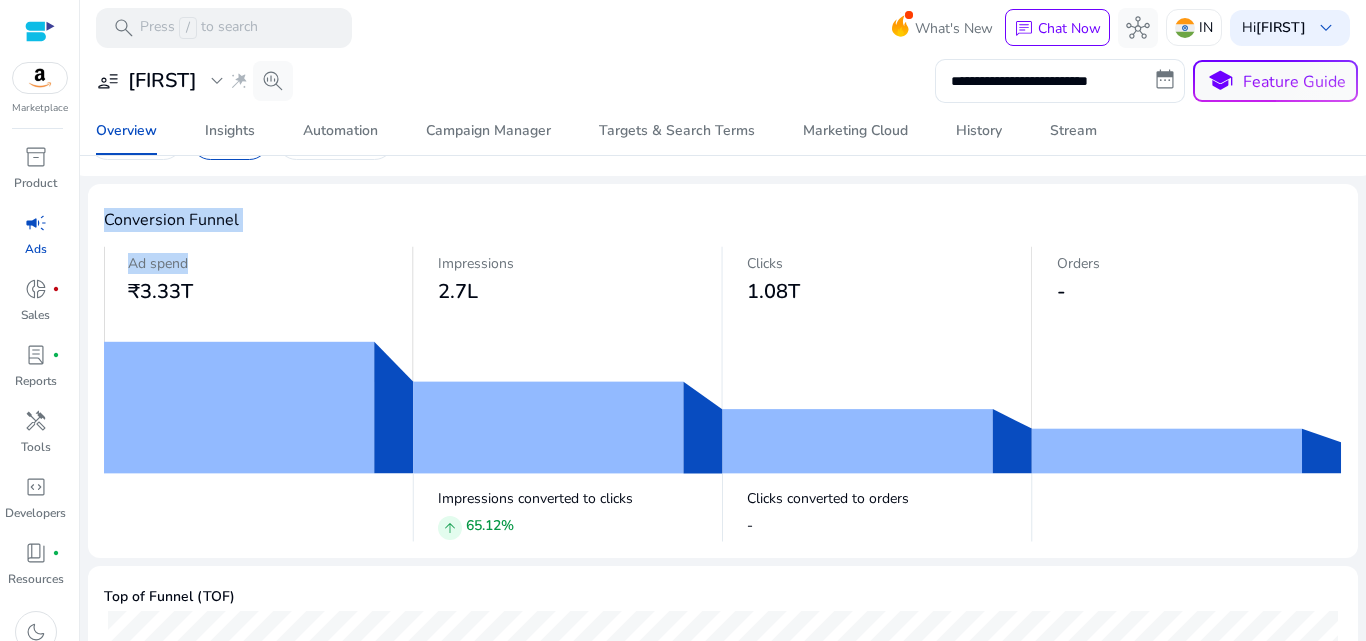 scroll, scrollTop: 0, scrollLeft: 0, axis: both 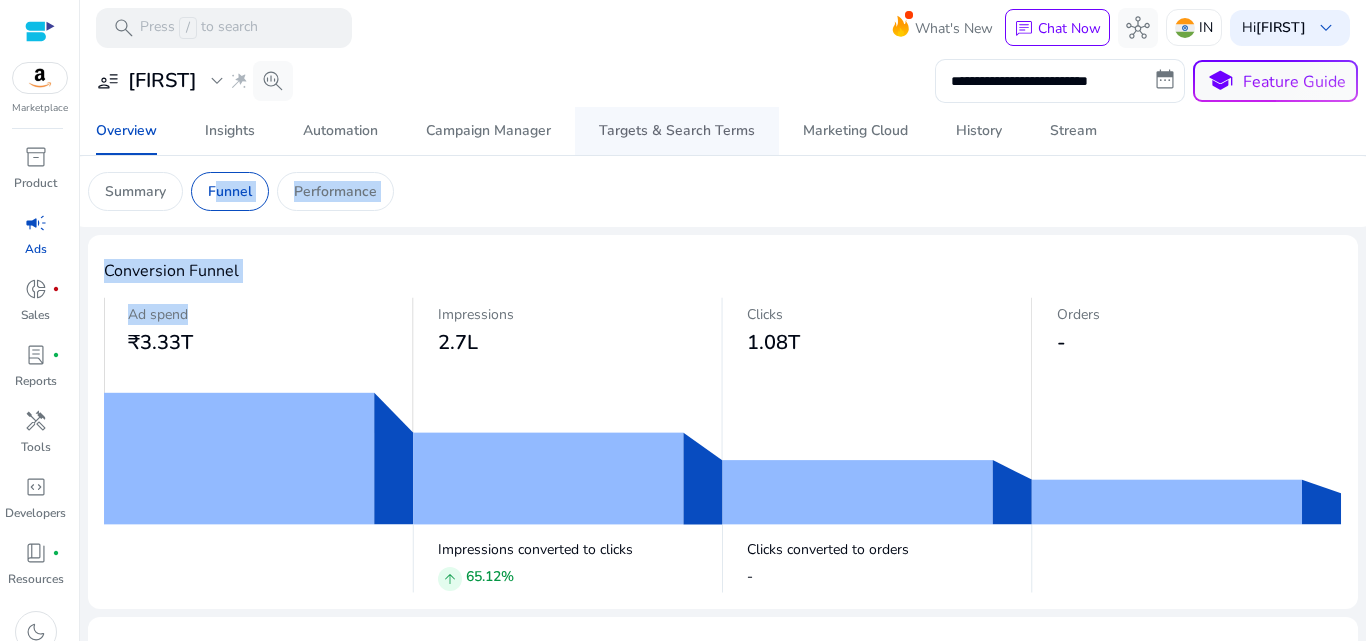 click on "Targets & Search Terms" at bounding box center [677, 131] 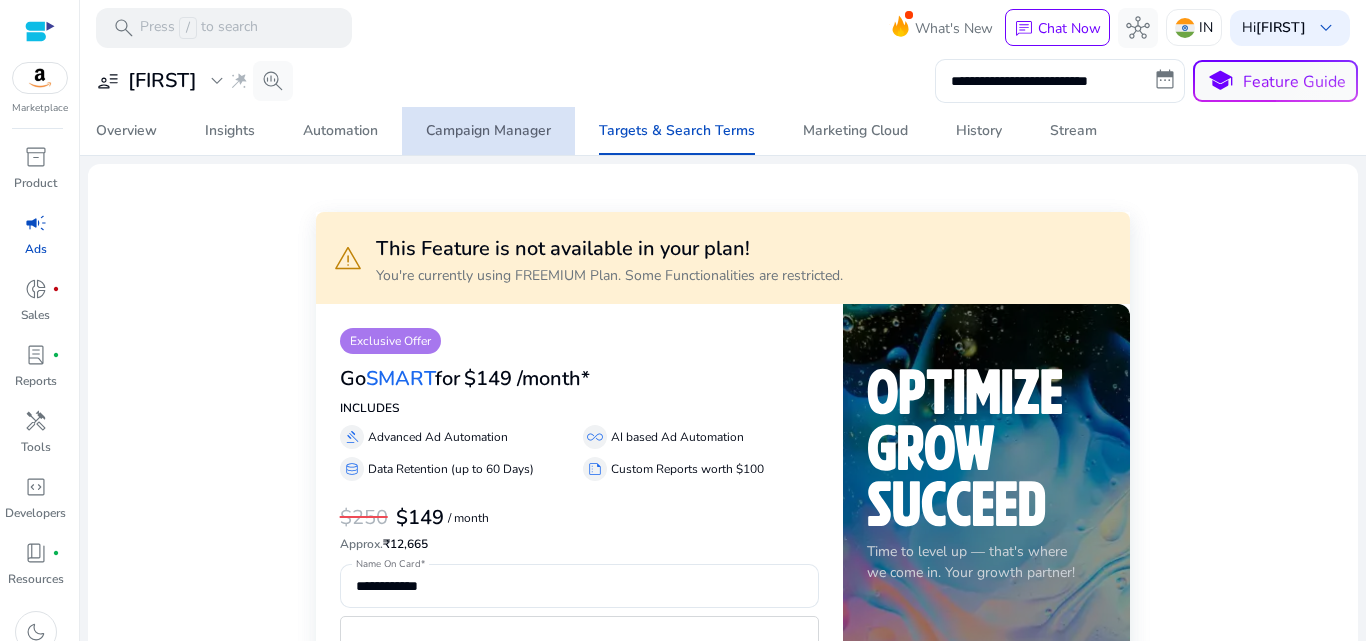 click on "Campaign Manager" at bounding box center (488, 131) 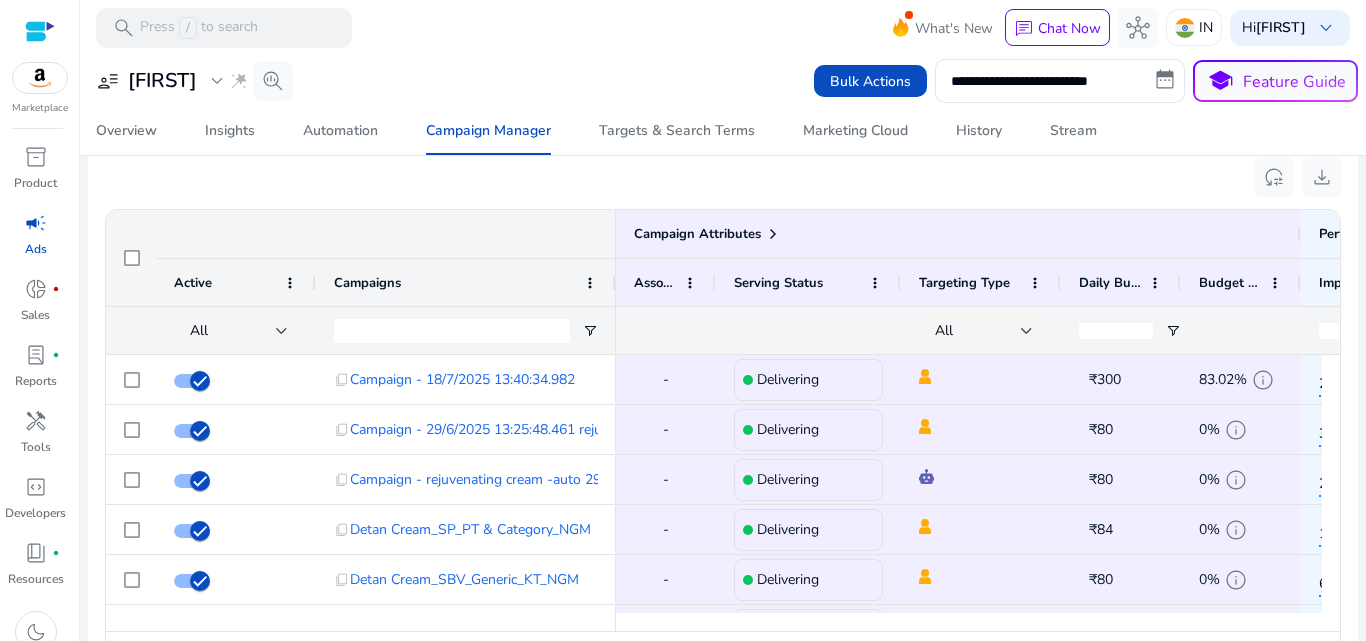 scroll, scrollTop: 1319, scrollLeft: 0, axis: vertical 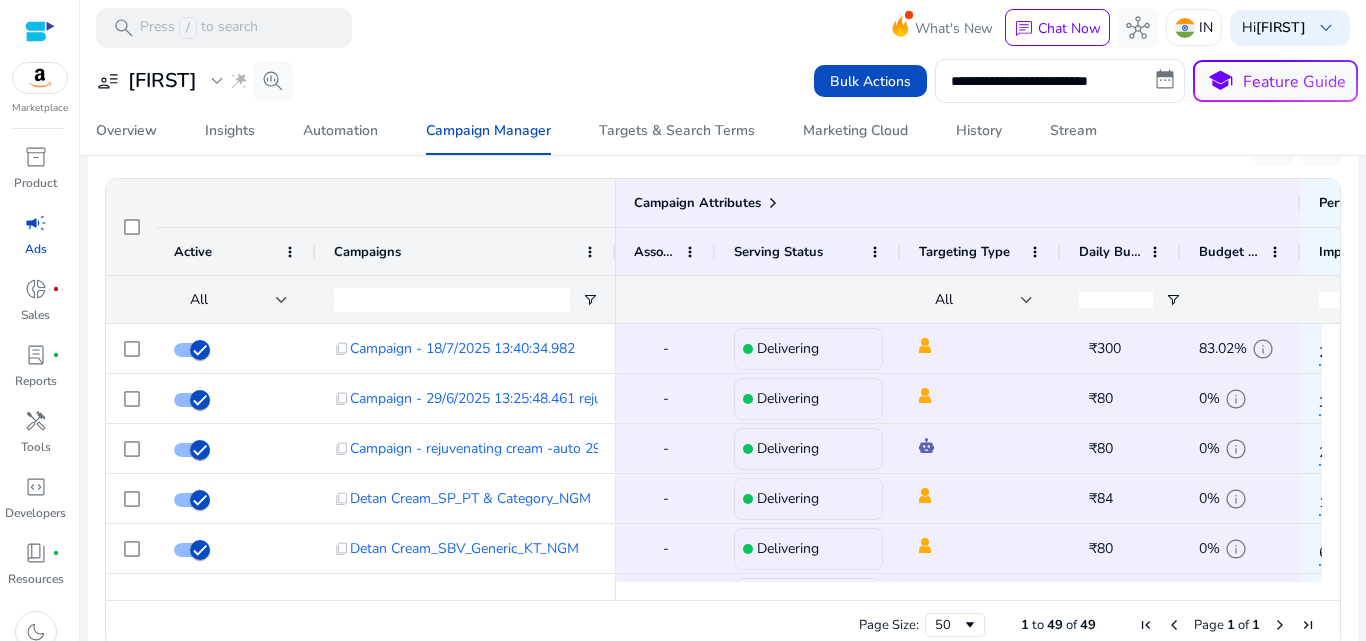 drag, startPoint x: 866, startPoint y: 590, endPoint x: 914, endPoint y: 587, distance: 48.09366 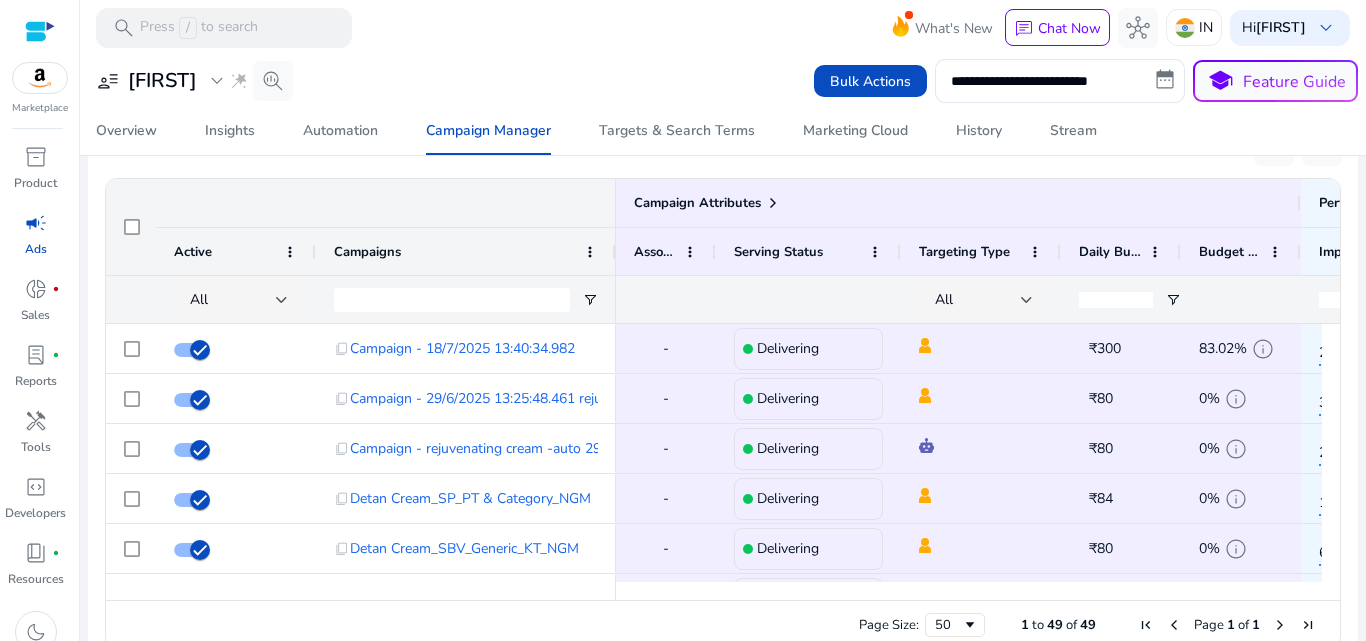 drag, startPoint x: 912, startPoint y: 591, endPoint x: 961, endPoint y: 589, distance: 49.0408 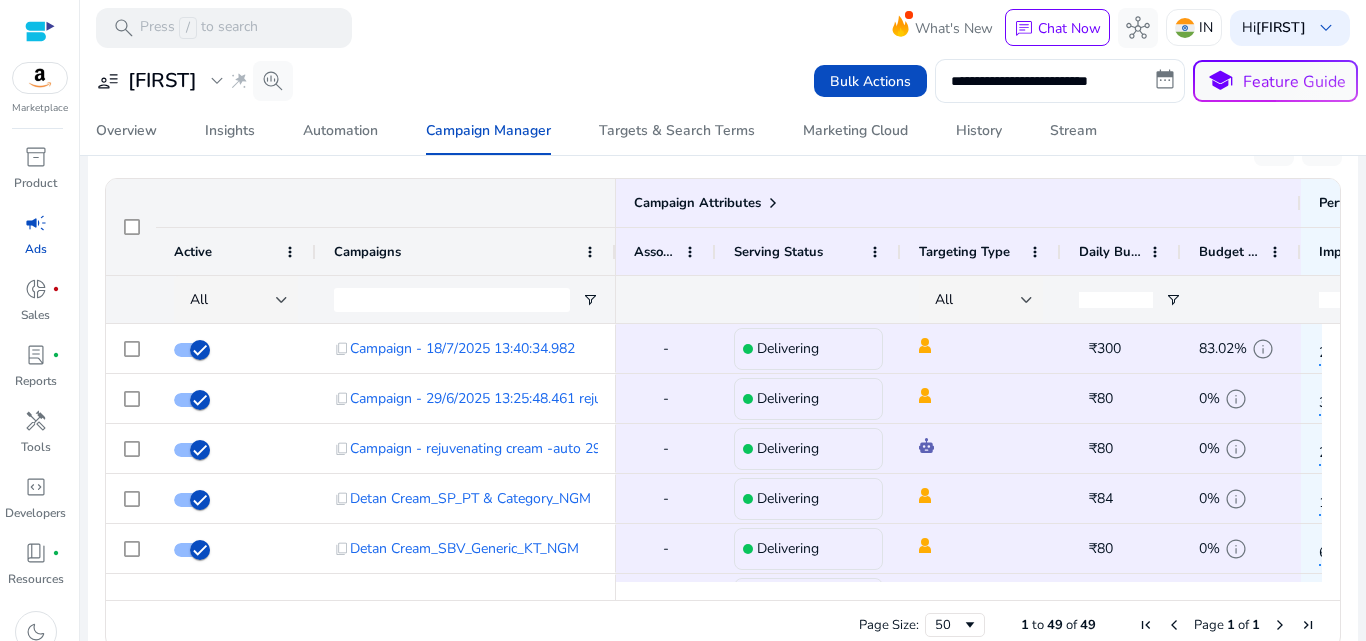 scroll, scrollTop: 0, scrollLeft: 23, axis: horizontal 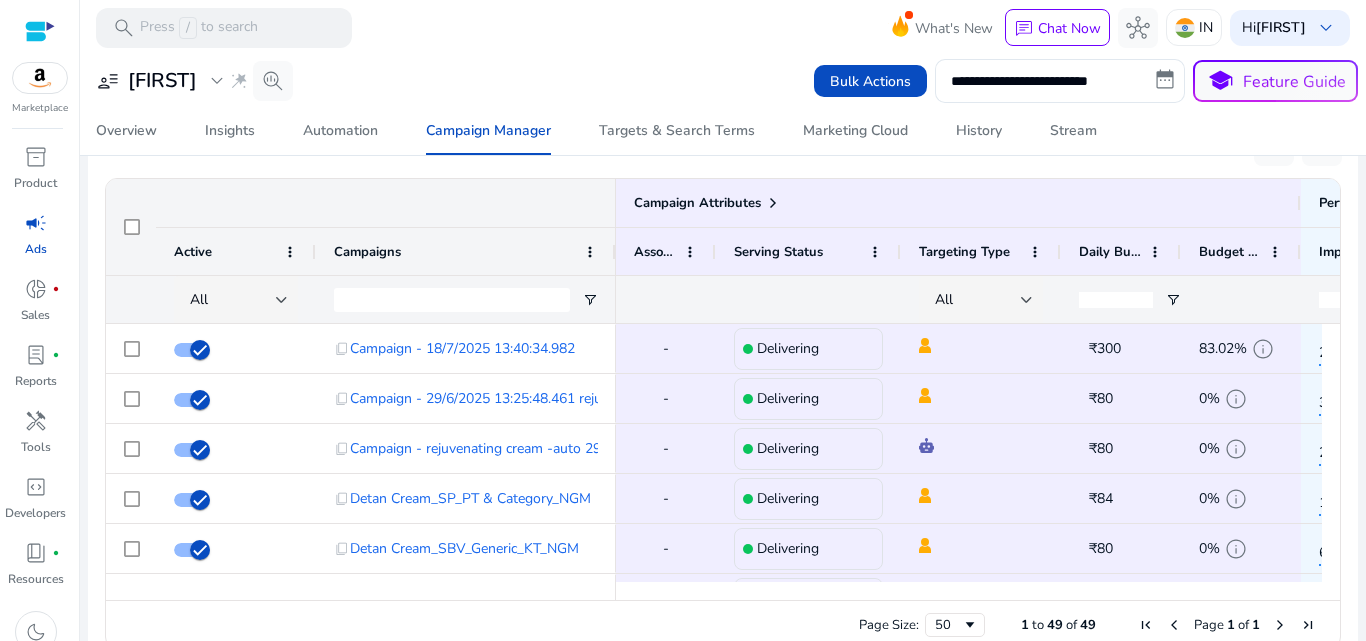 click 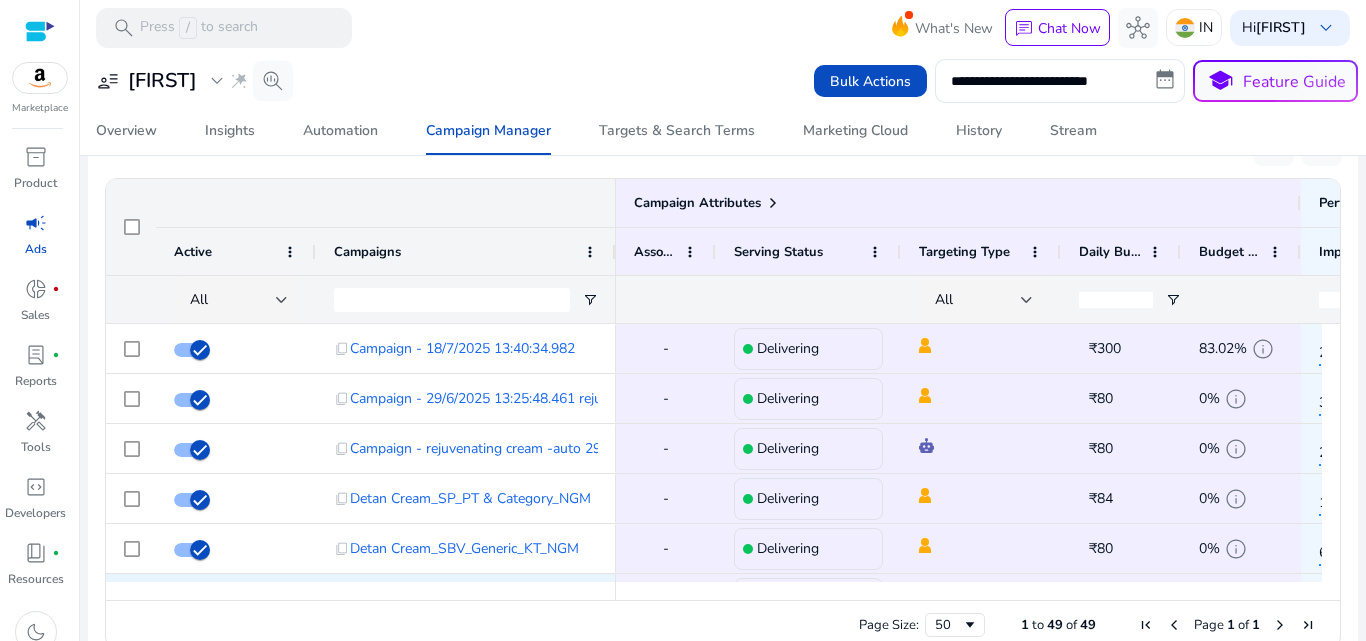 drag, startPoint x: 754, startPoint y: 592, endPoint x: 814, endPoint y: 581, distance: 61 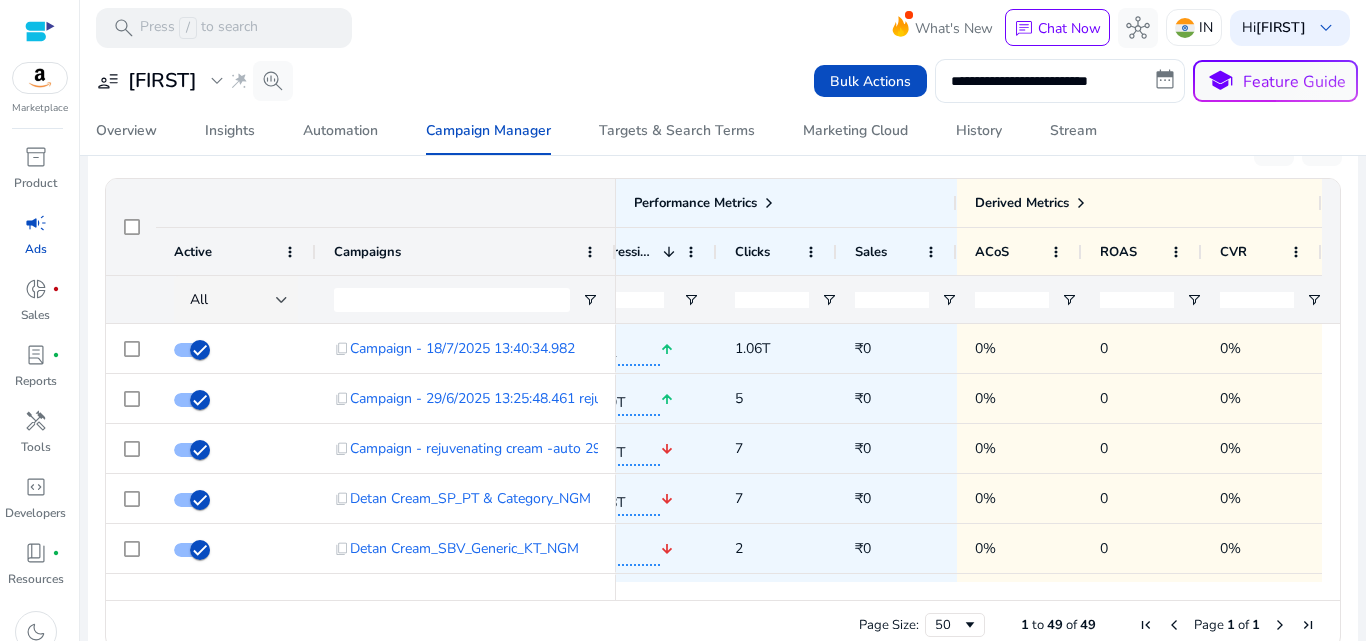 drag, startPoint x: 1254, startPoint y: 601, endPoint x: 1290, endPoint y: 441, distance: 164 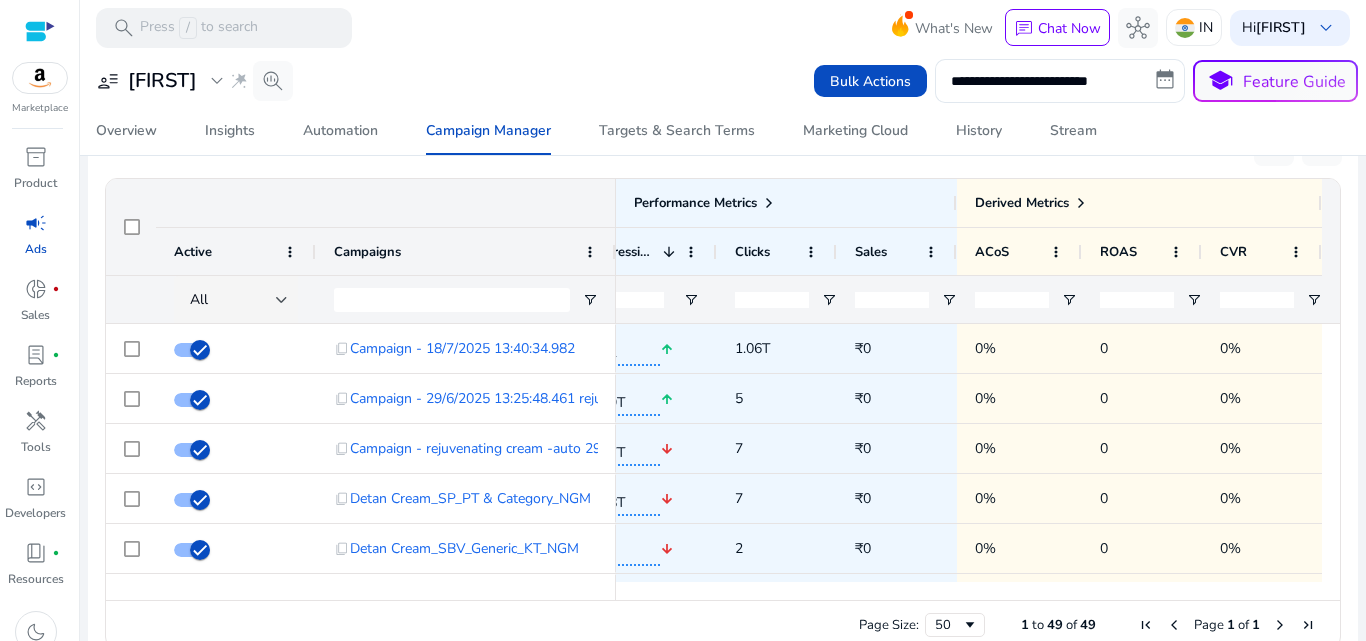 drag, startPoint x: 1332, startPoint y: 333, endPoint x: 1337, endPoint y: 392, distance: 59.211487 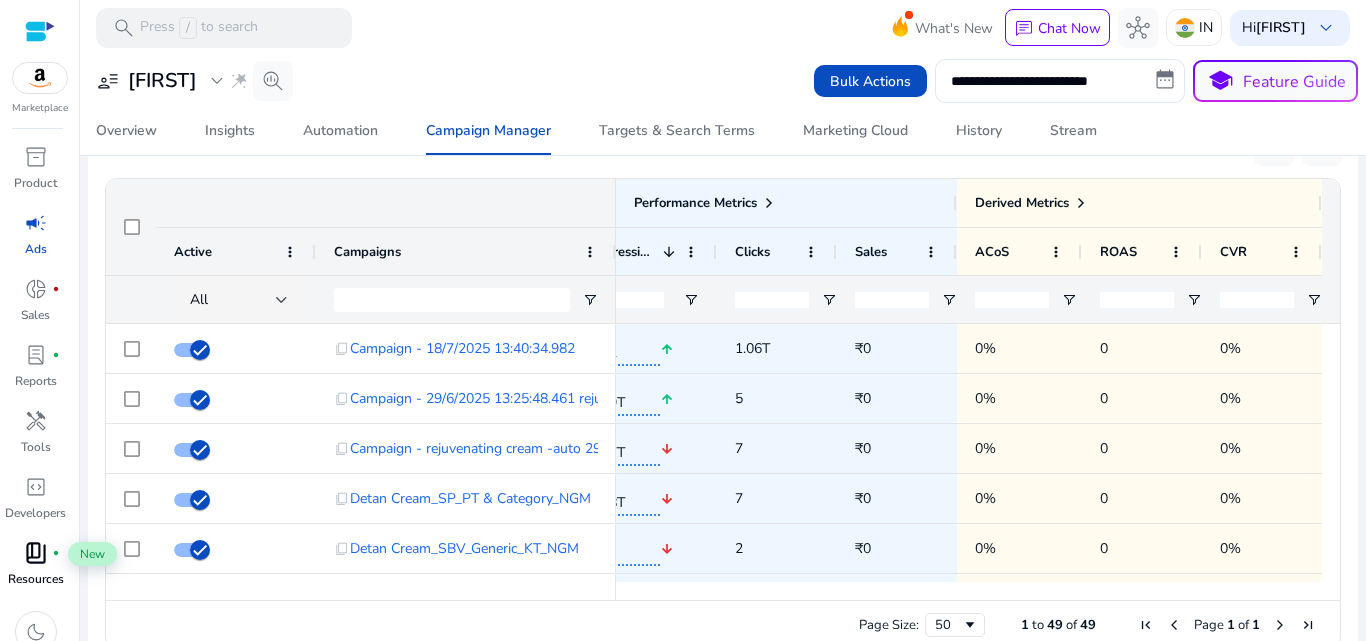 click on "book_4" at bounding box center [36, 553] 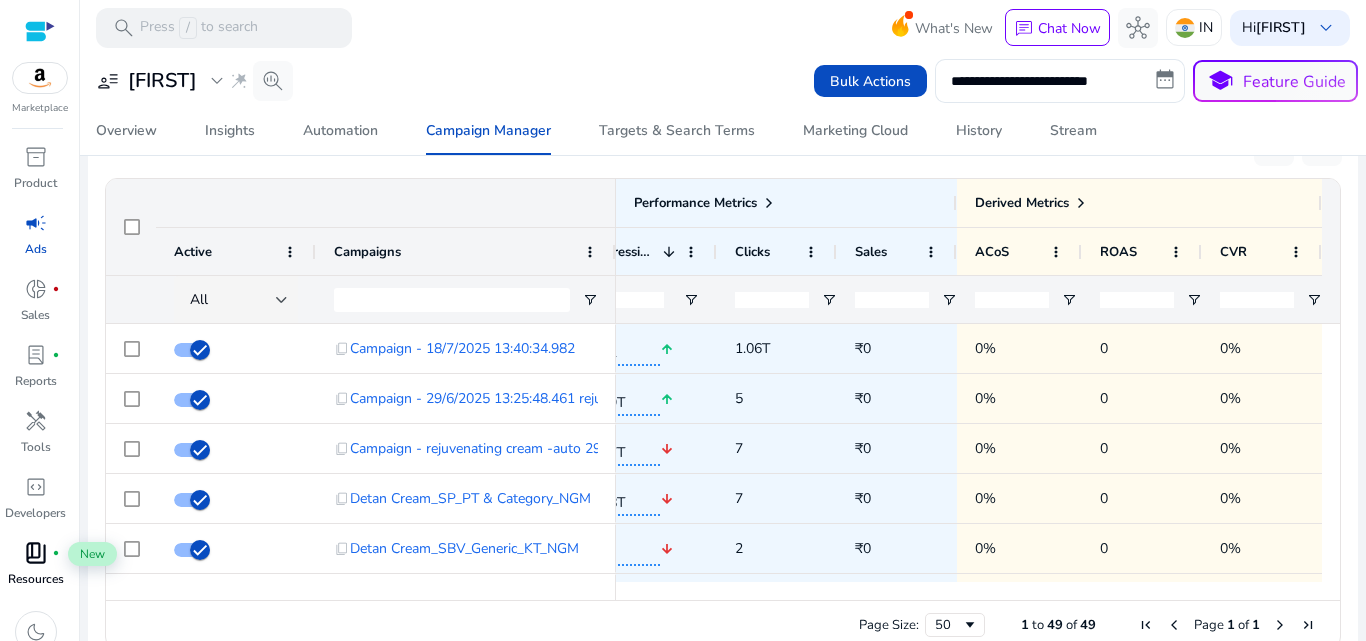 click on "book_4" at bounding box center [36, 553] 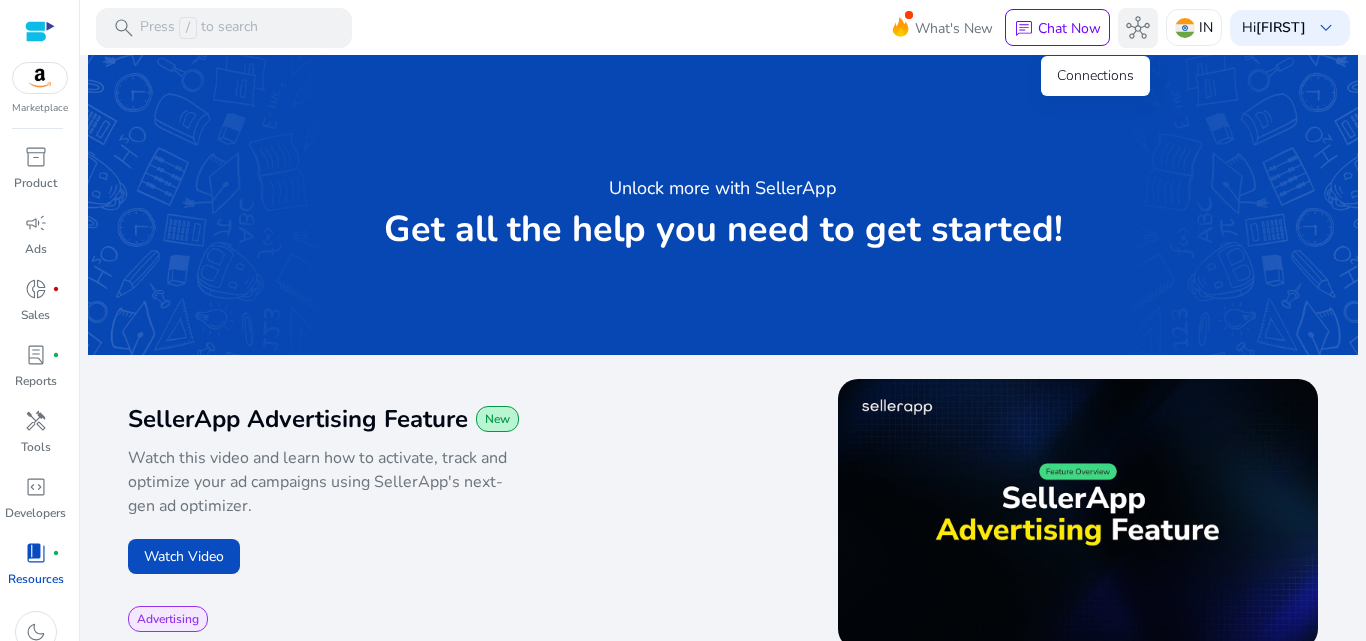 click on "hub" at bounding box center [1138, 28] 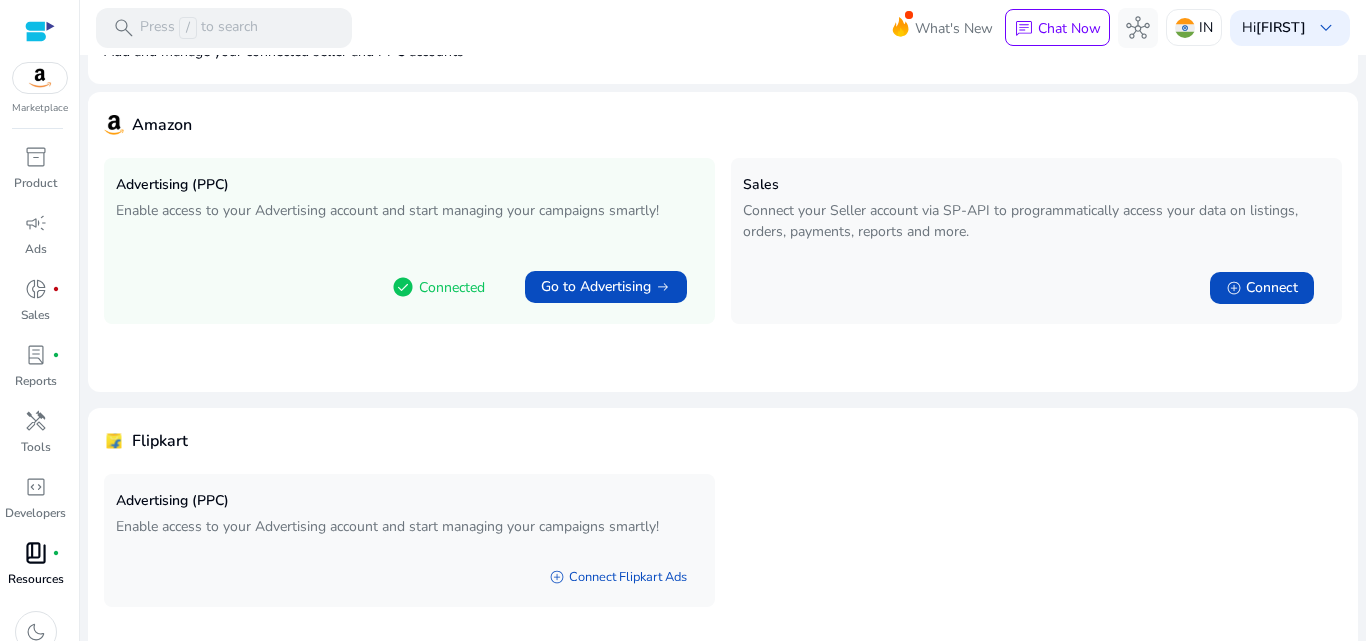 scroll, scrollTop: 167, scrollLeft: 0, axis: vertical 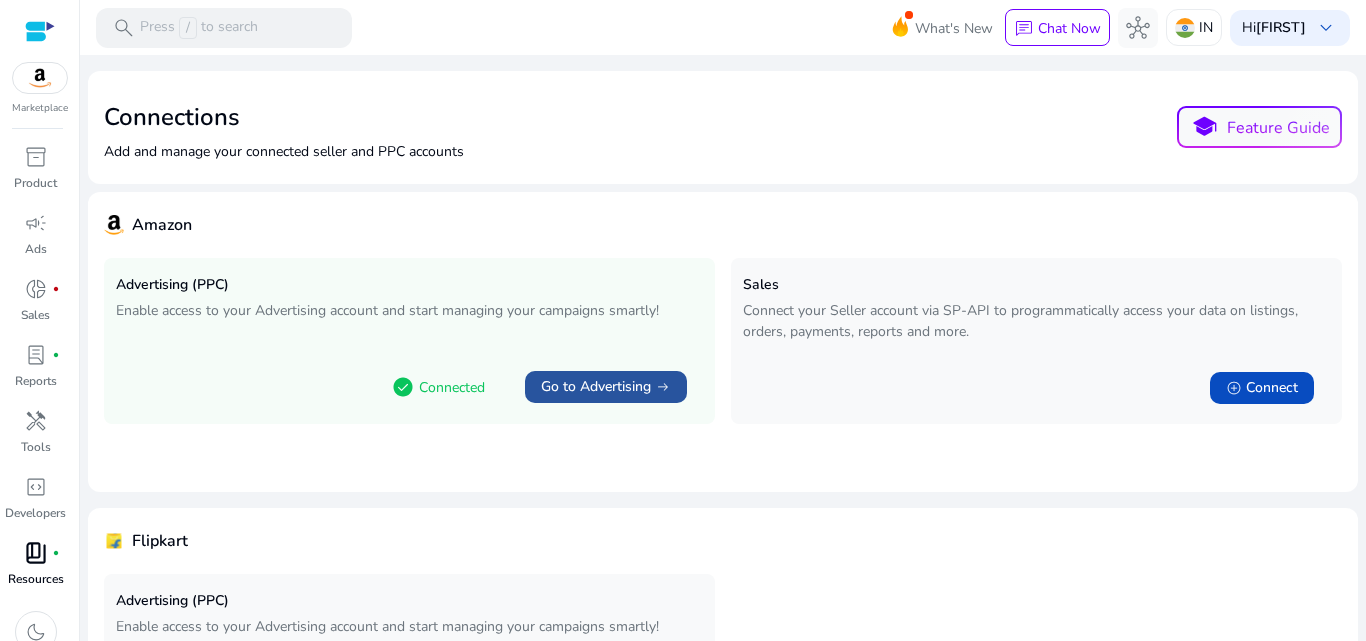 click on "Go to Advertising" 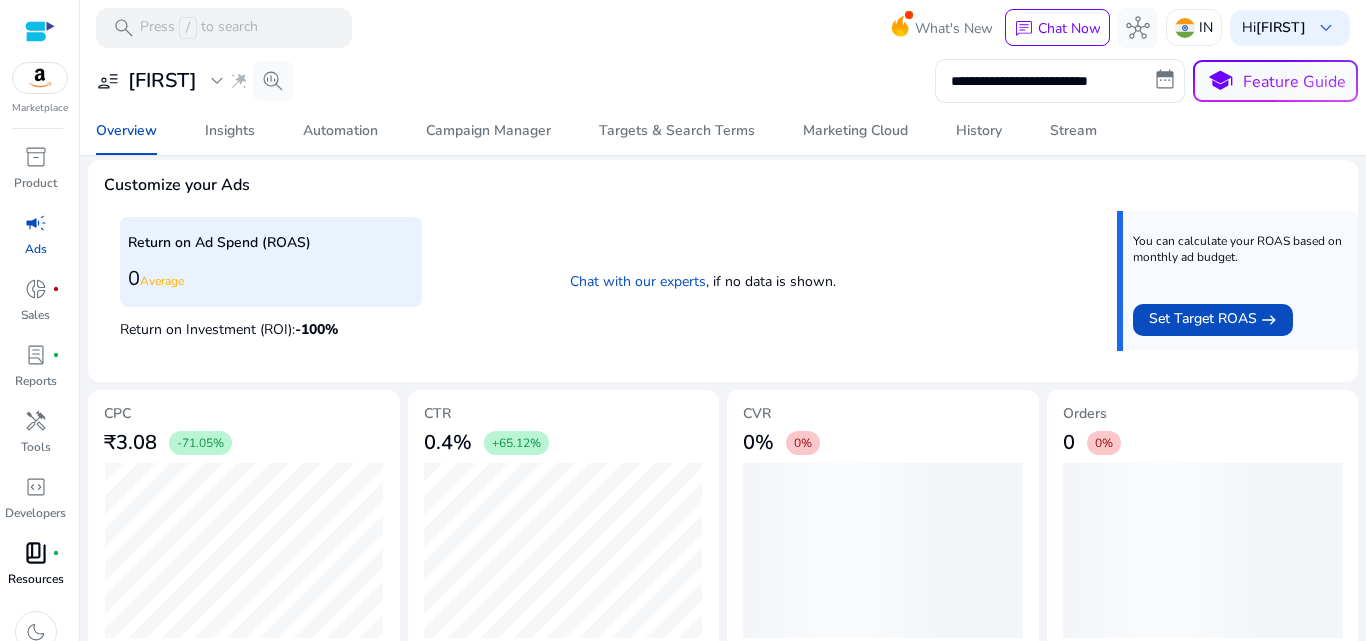 scroll, scrollTop: 768, scrollLeft: 0, axis: vertical 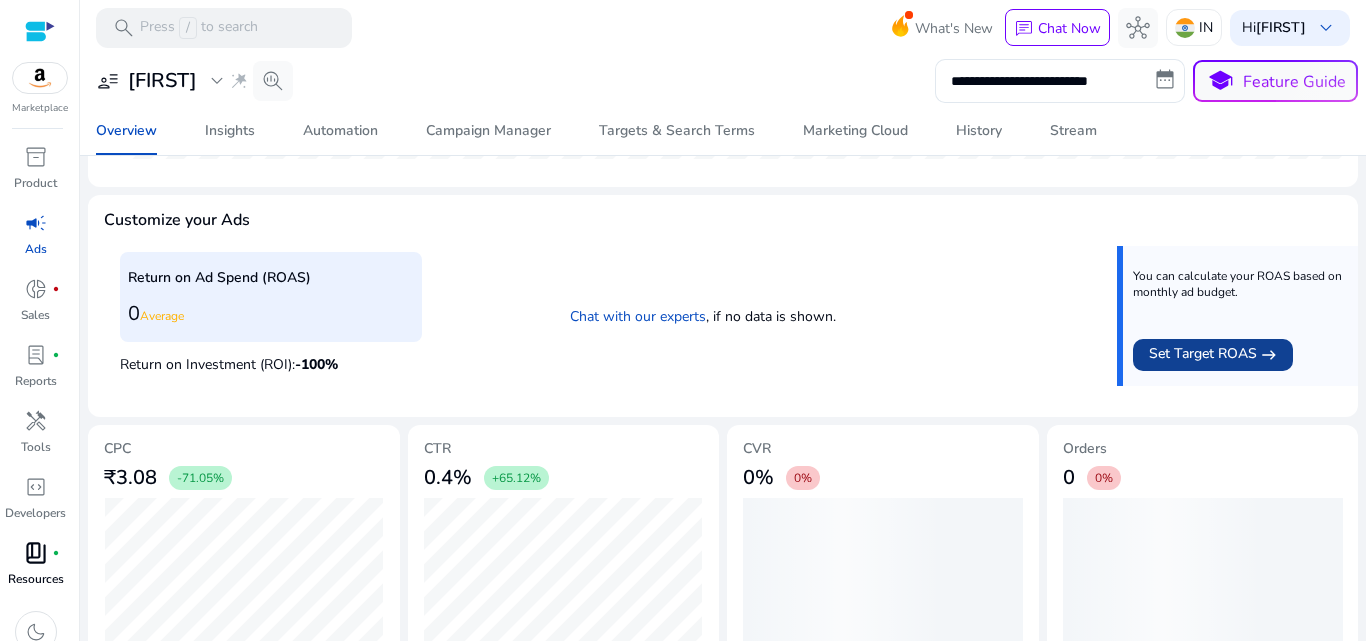 click on "Set Target ROAS" at bounding box center (1203, 355) 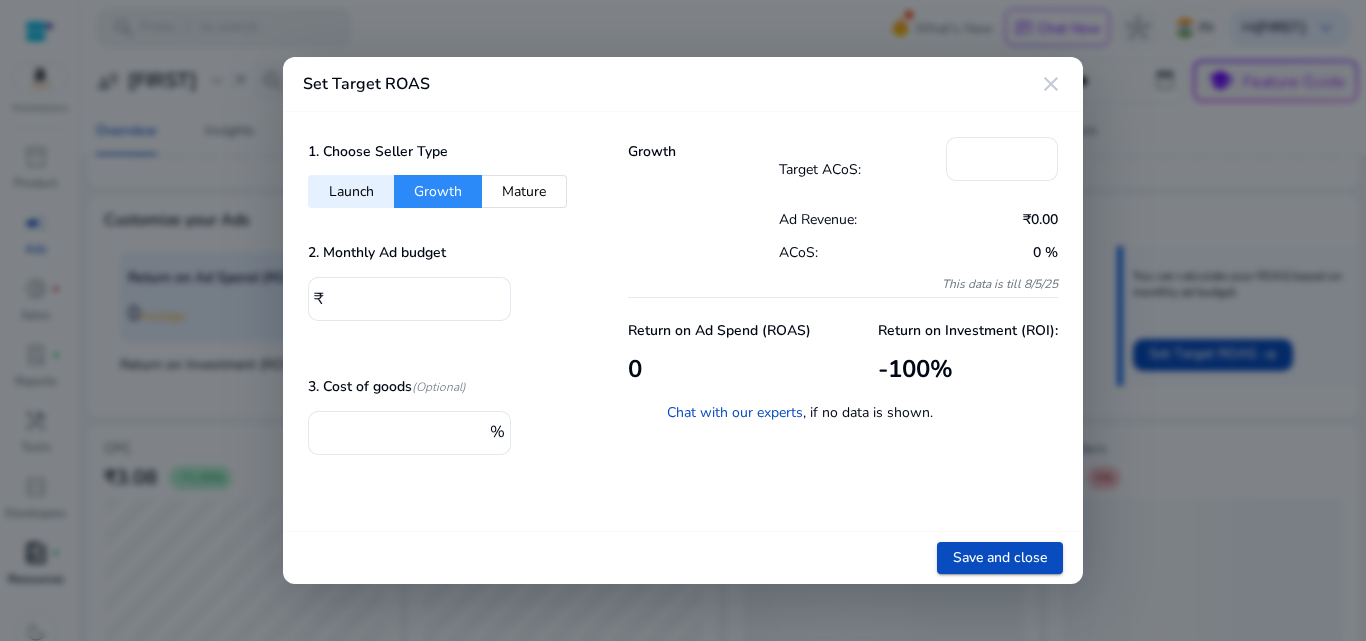 click on "close" at bounding box center [1051, 84] 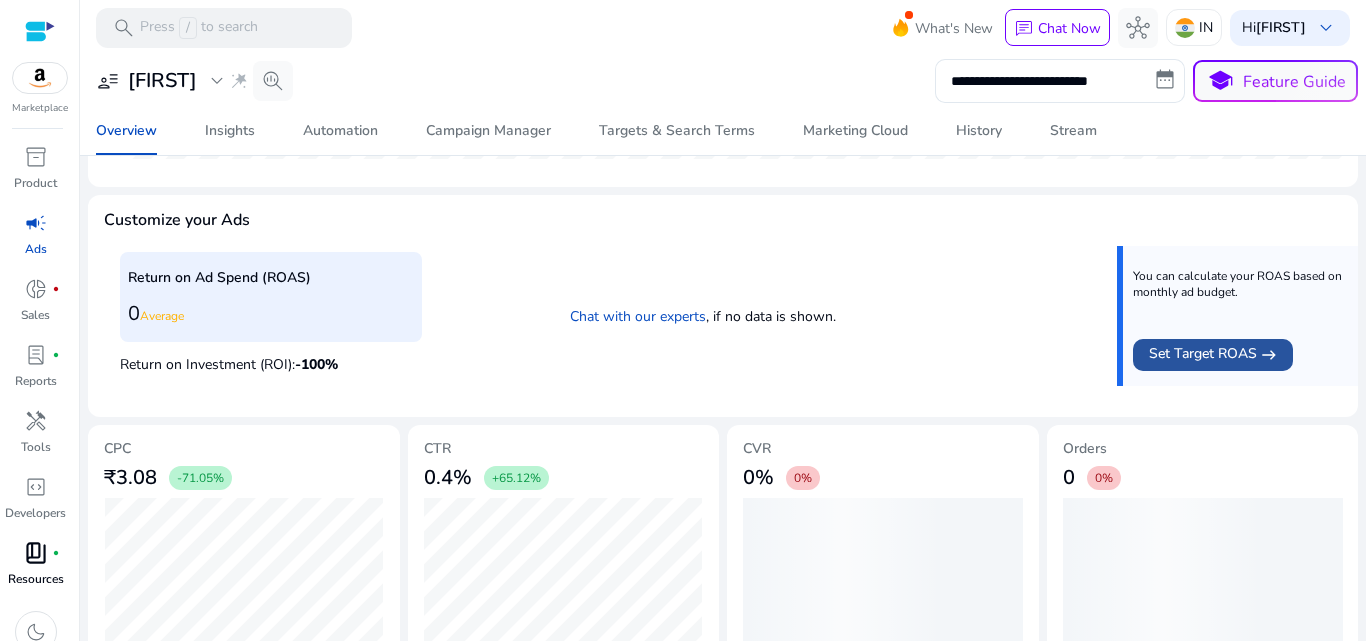 click on "Set Target ROAS" at bounding box center (1203, 355) 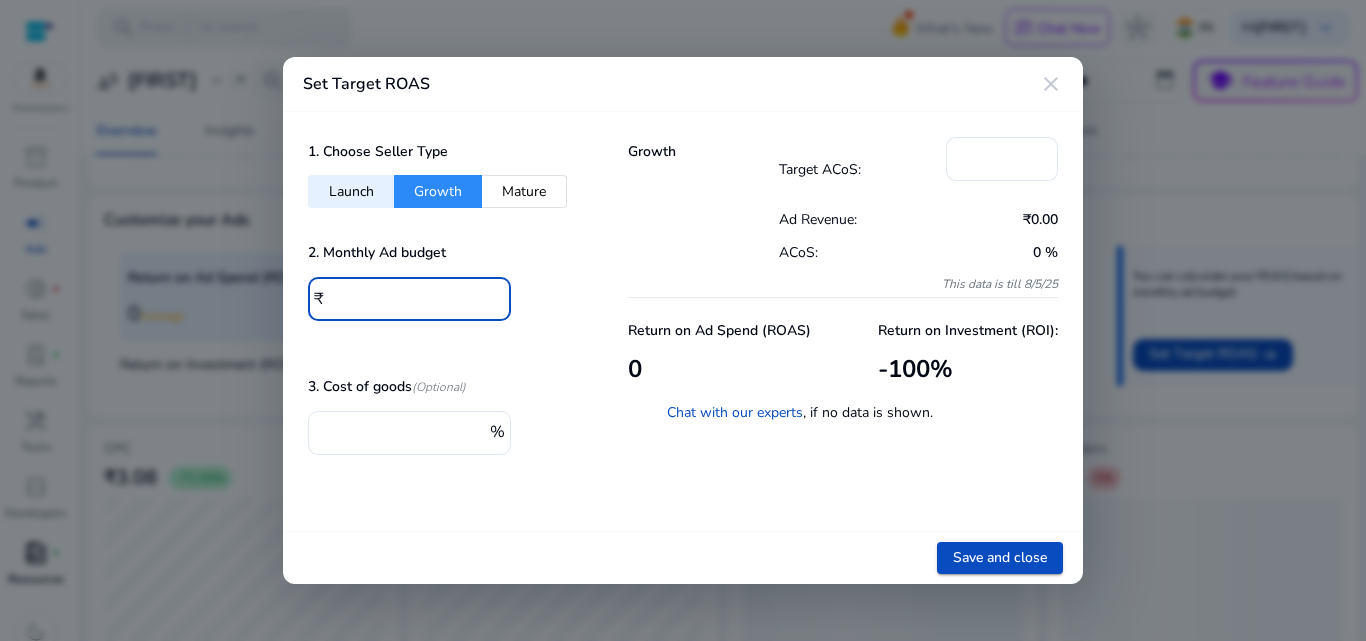 click on "****" at bounding box center [412, 297] 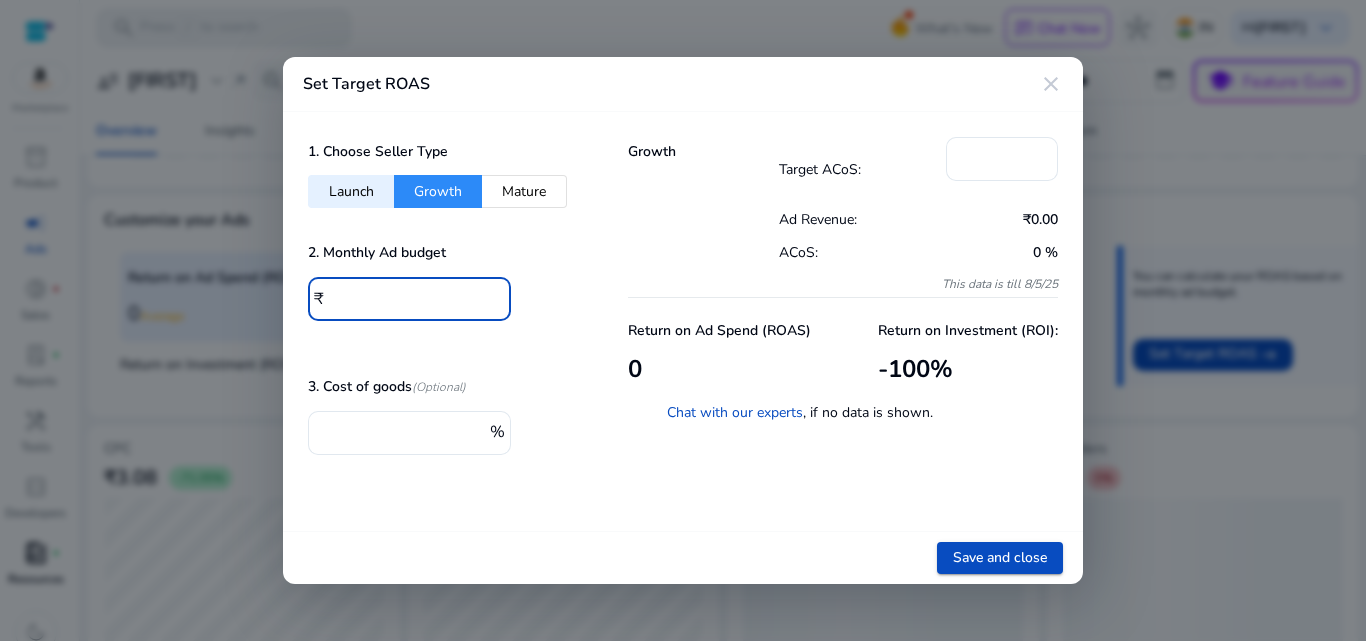 type on "*****" 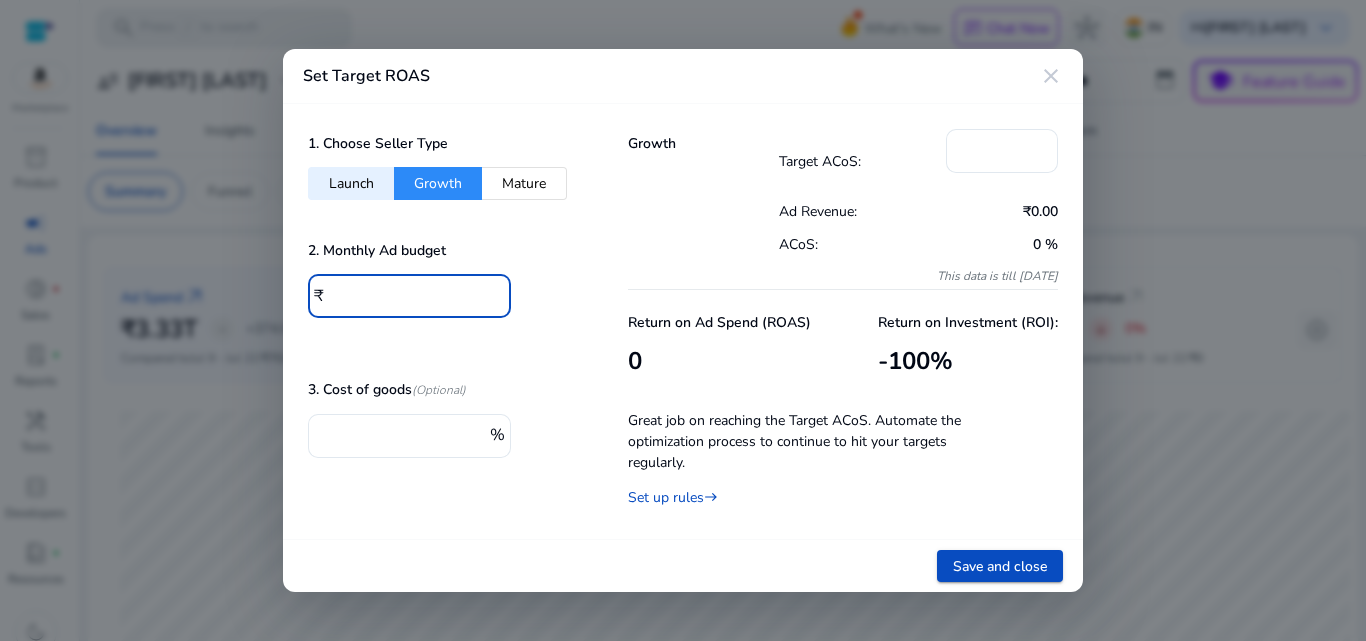 scroll, scrollTop: 0, scrollLeft: 0, axis: both 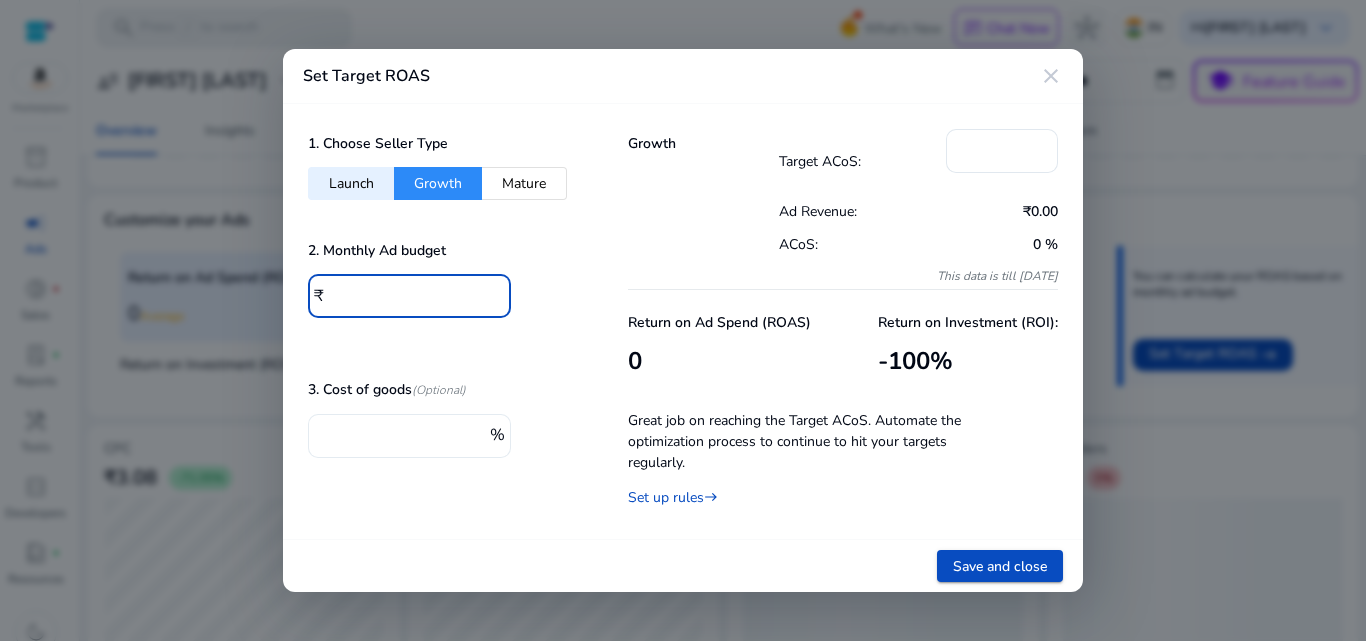 type on "*****" 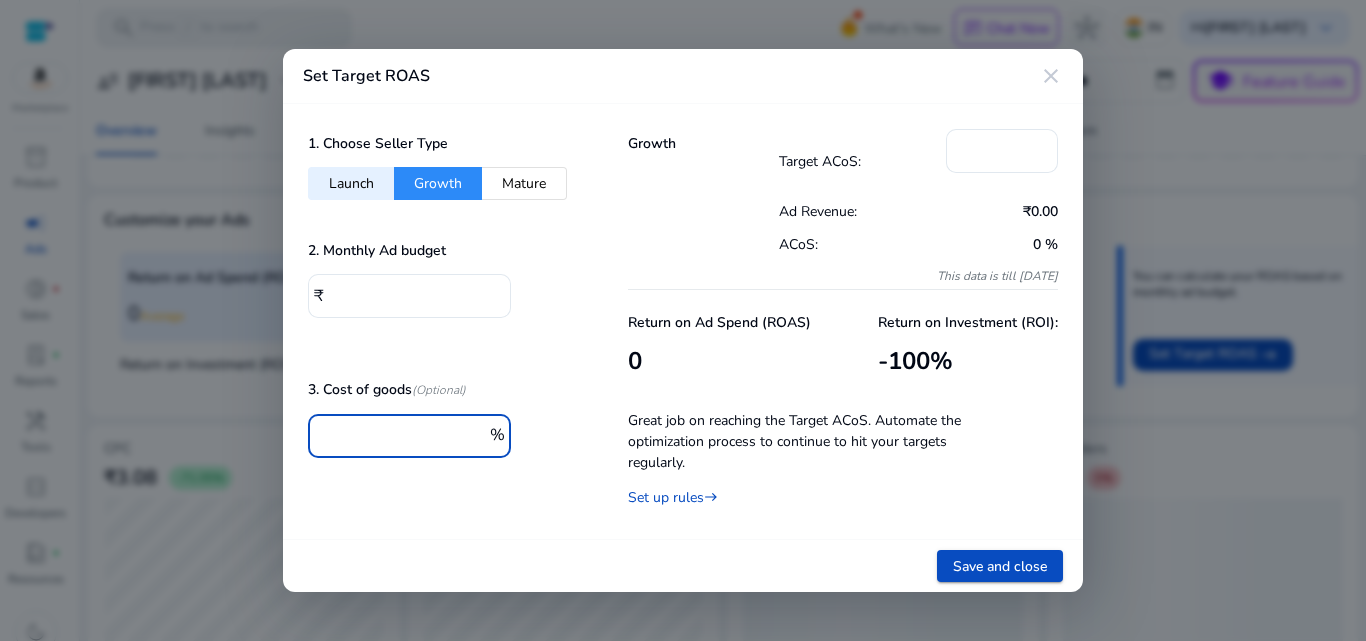 type on "*" 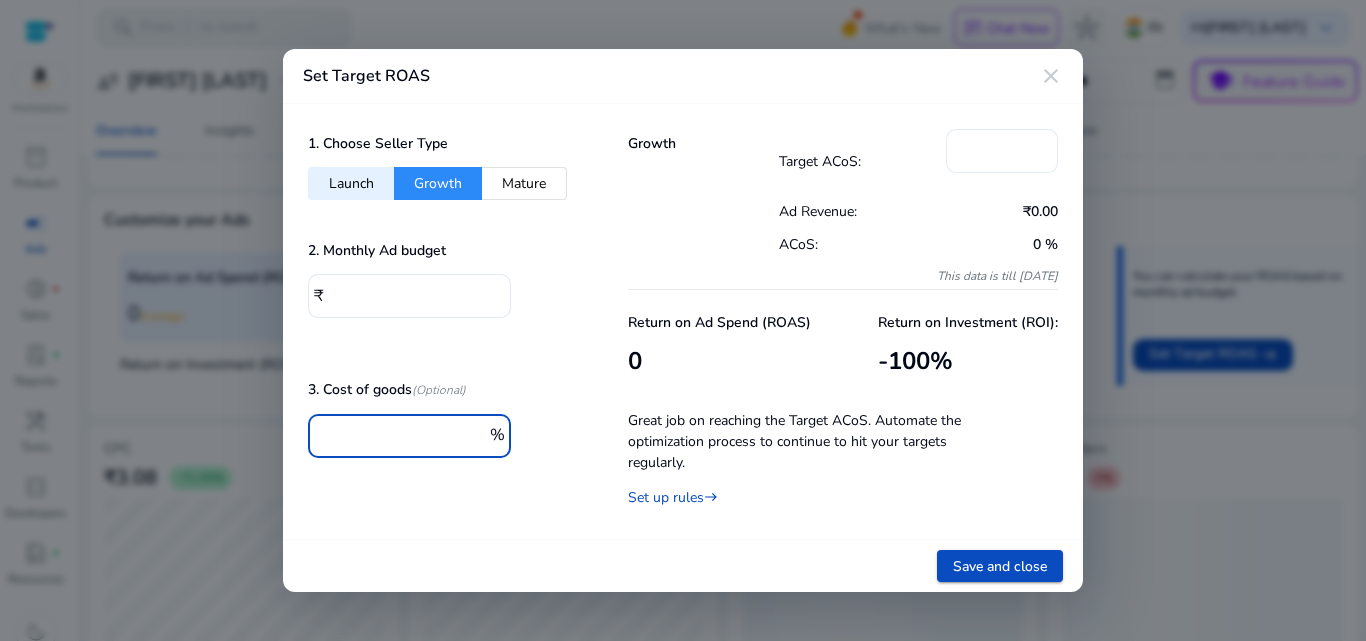 type 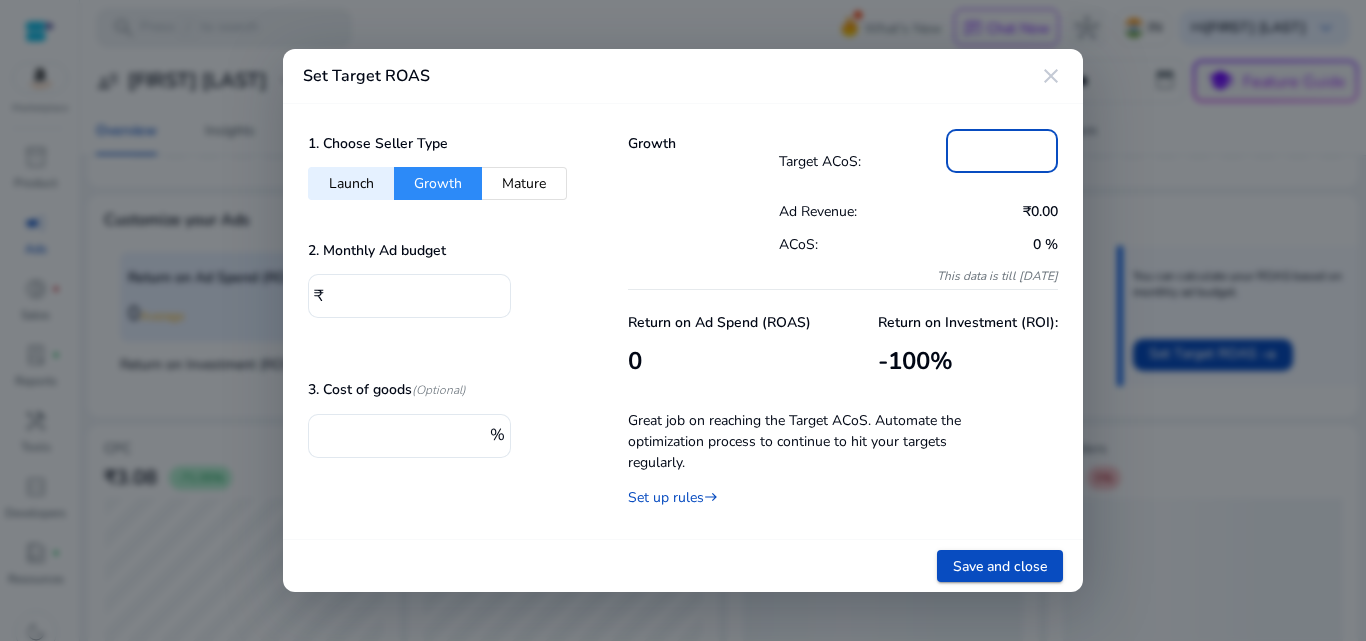 click on "**" at bounding box center [1002, 149] 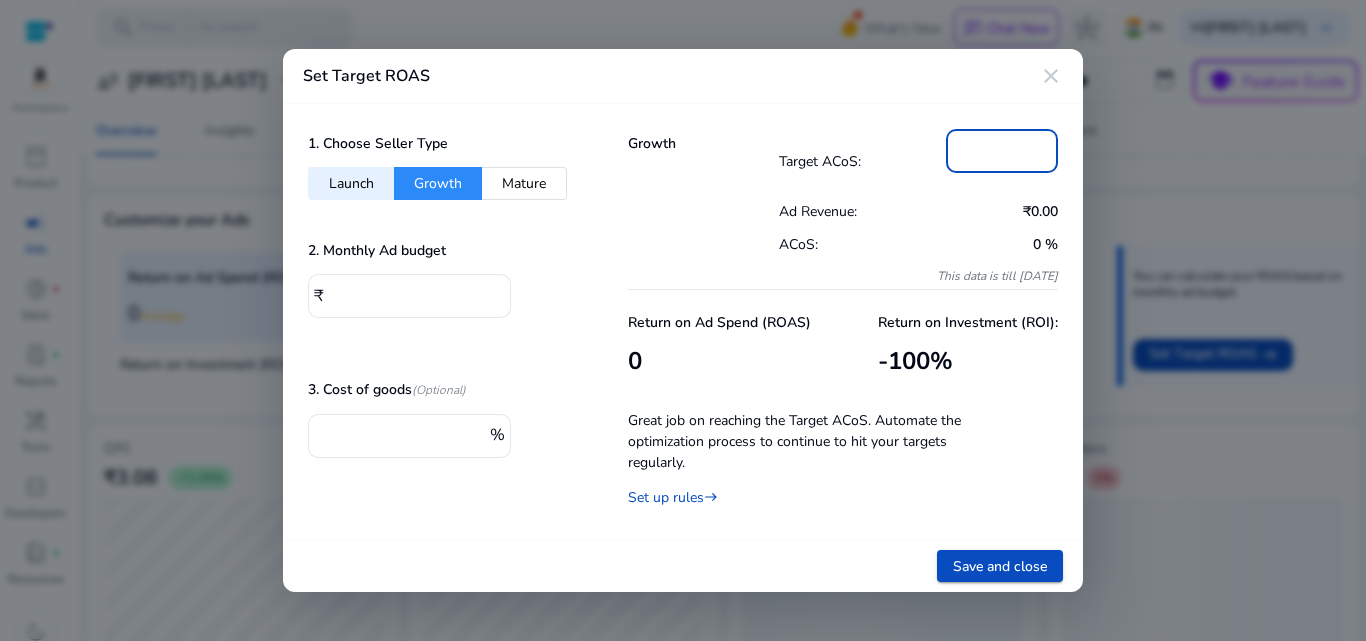 type on "*" 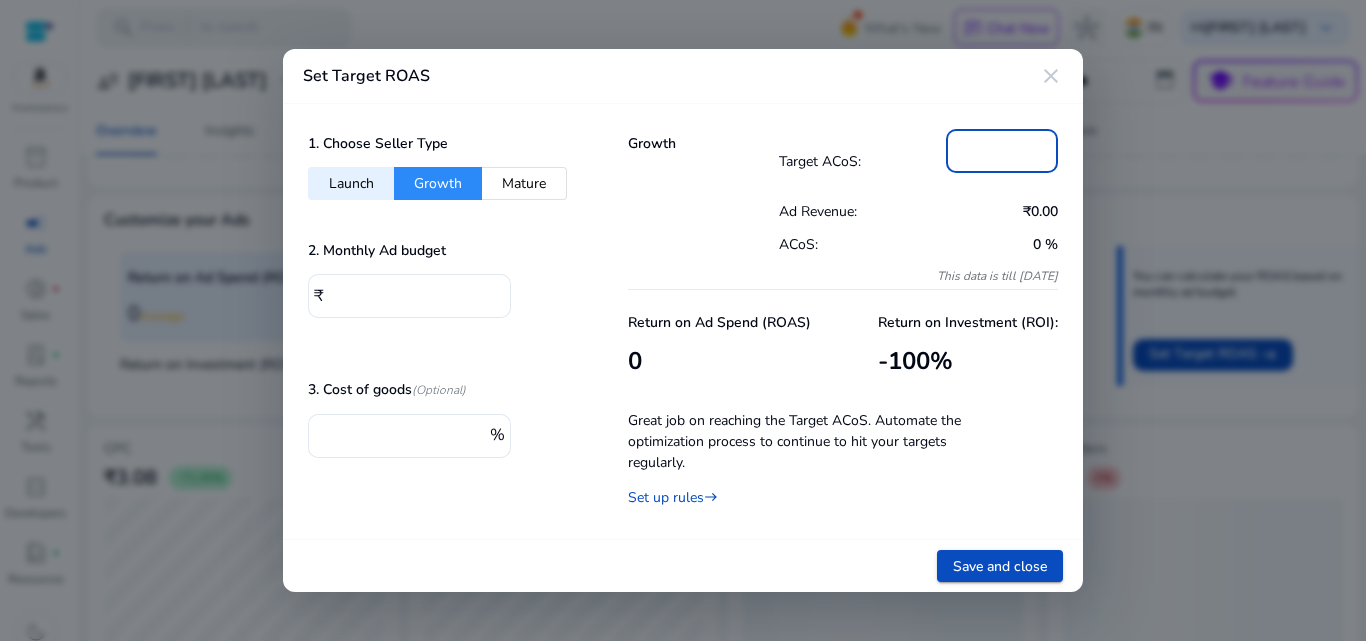 type on "**" 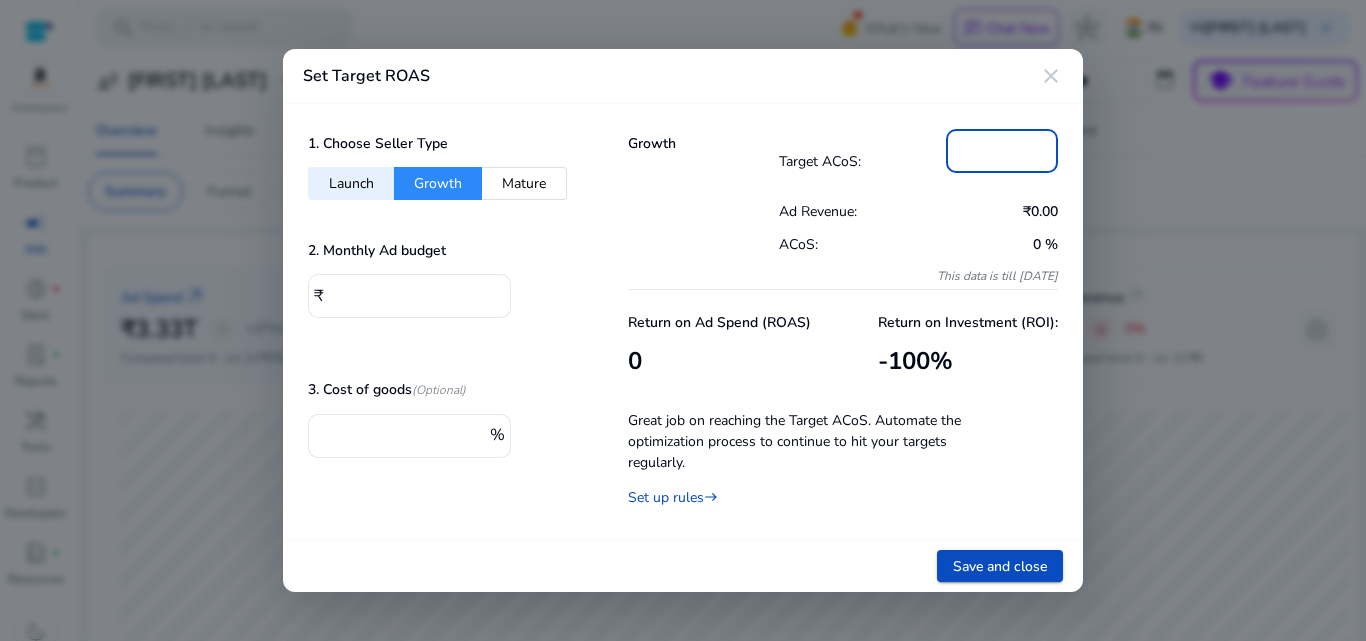 scroll, scrollTop: 0, scrollLeft: 0, axis: both 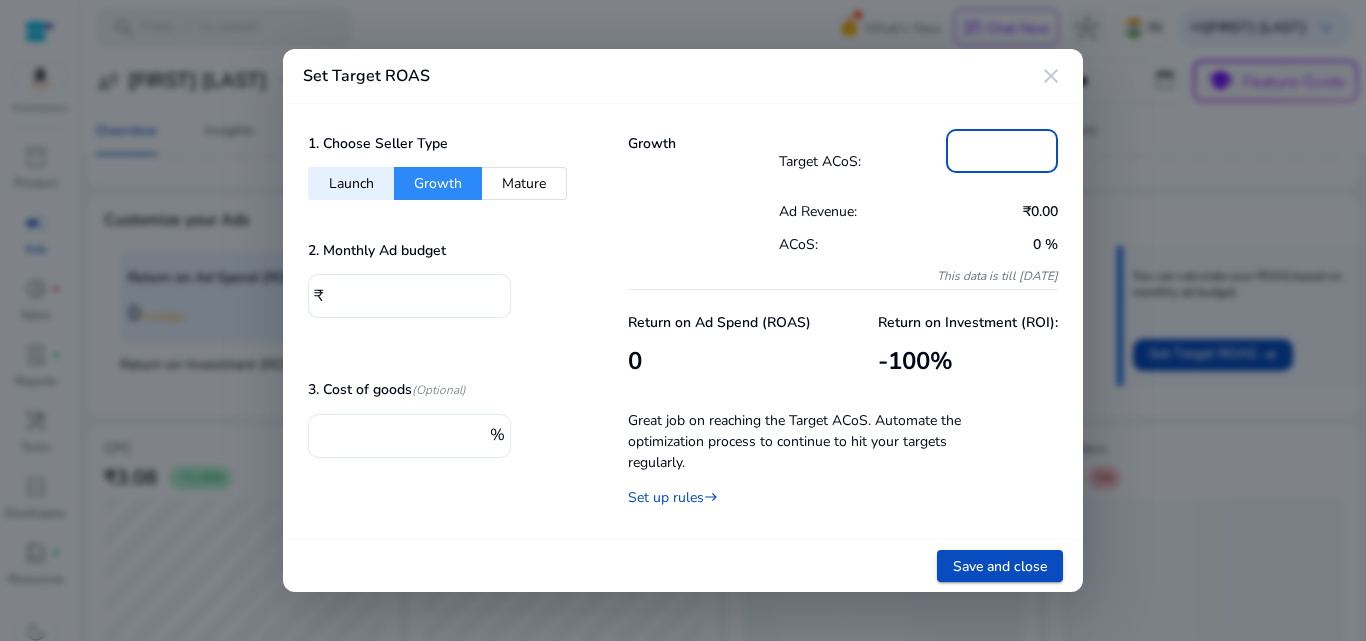type on "**" 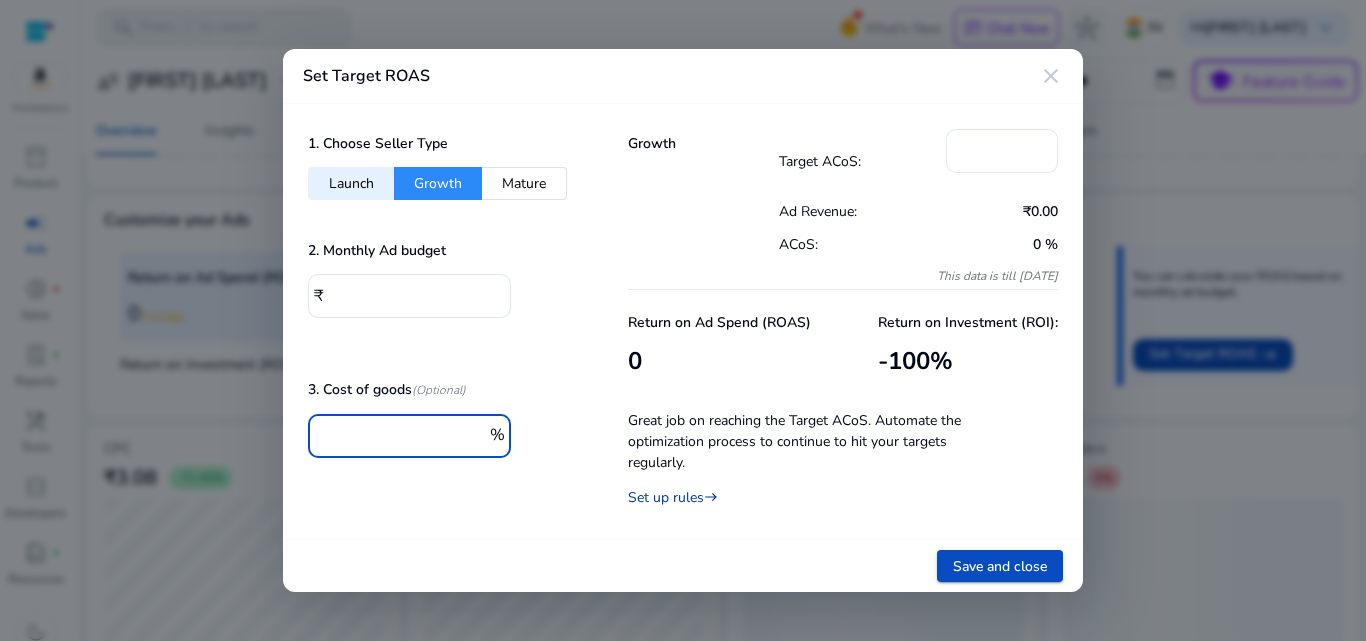 type on "**" 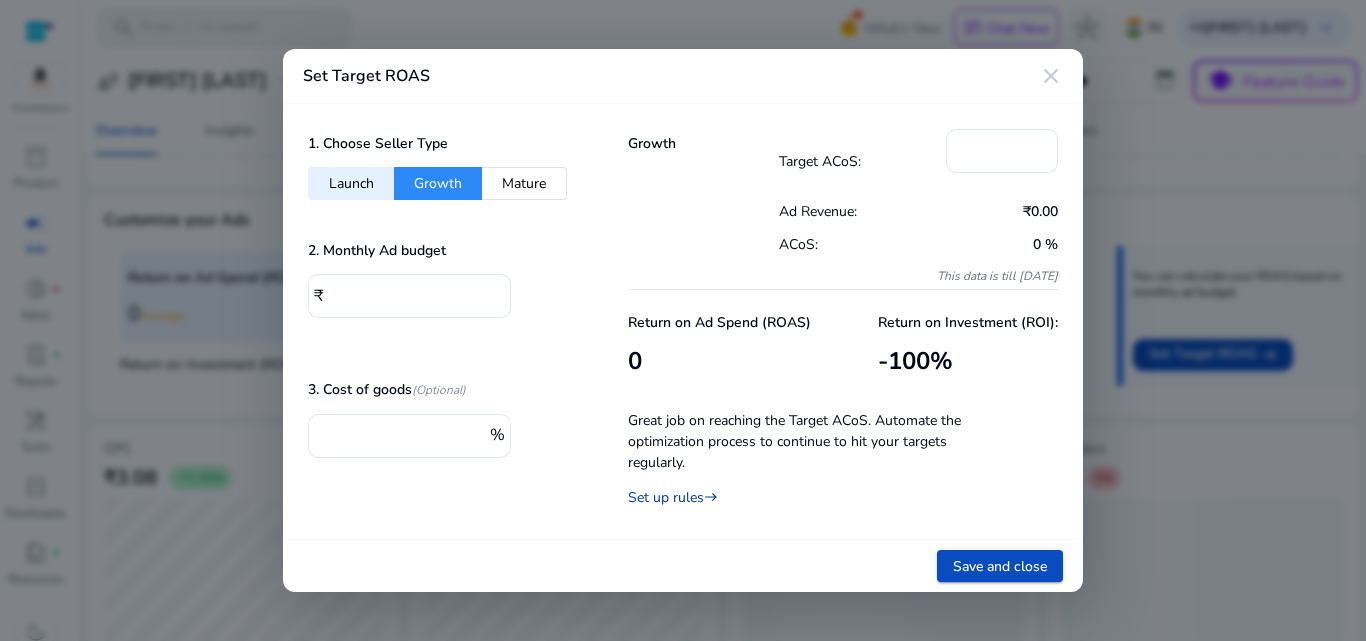 click on "Set up rules  east" at bounding box center (673, 497) 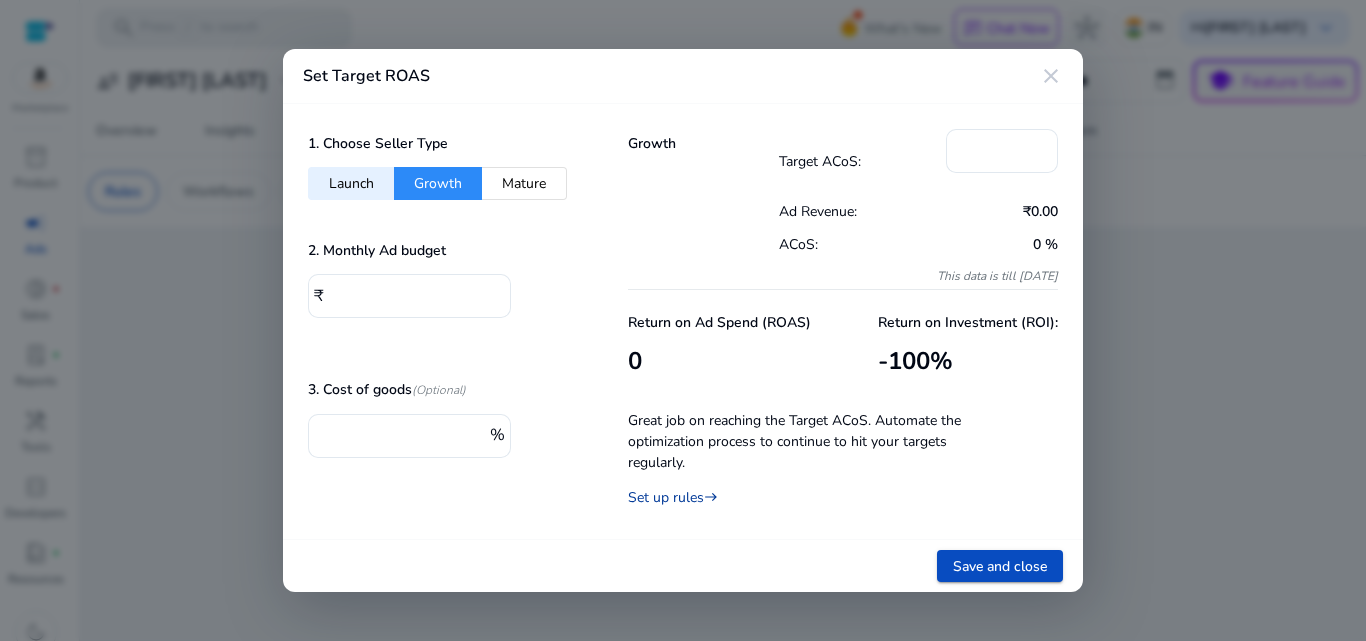 scroll, scrollTop: 0, scrollLeft: 0, axis: both 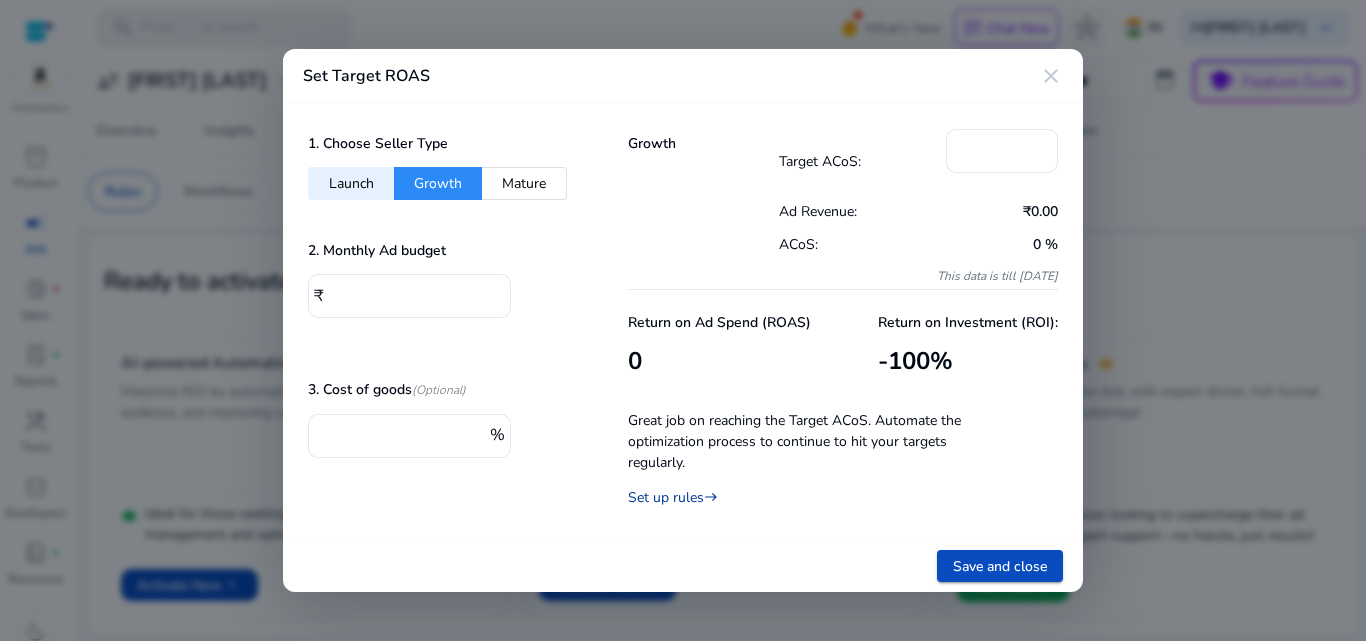click on "Set up rules  east" at bounding box center [673, 497] 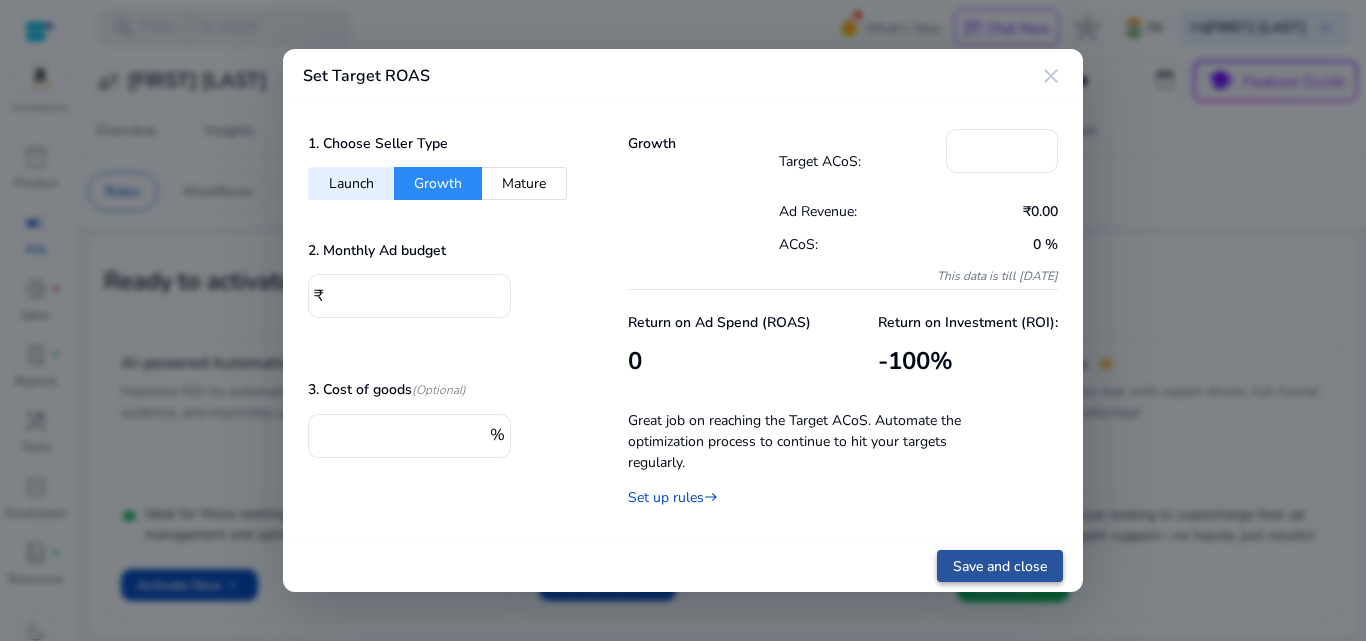 click on "Save and close" at bounding box center [1000, 566] 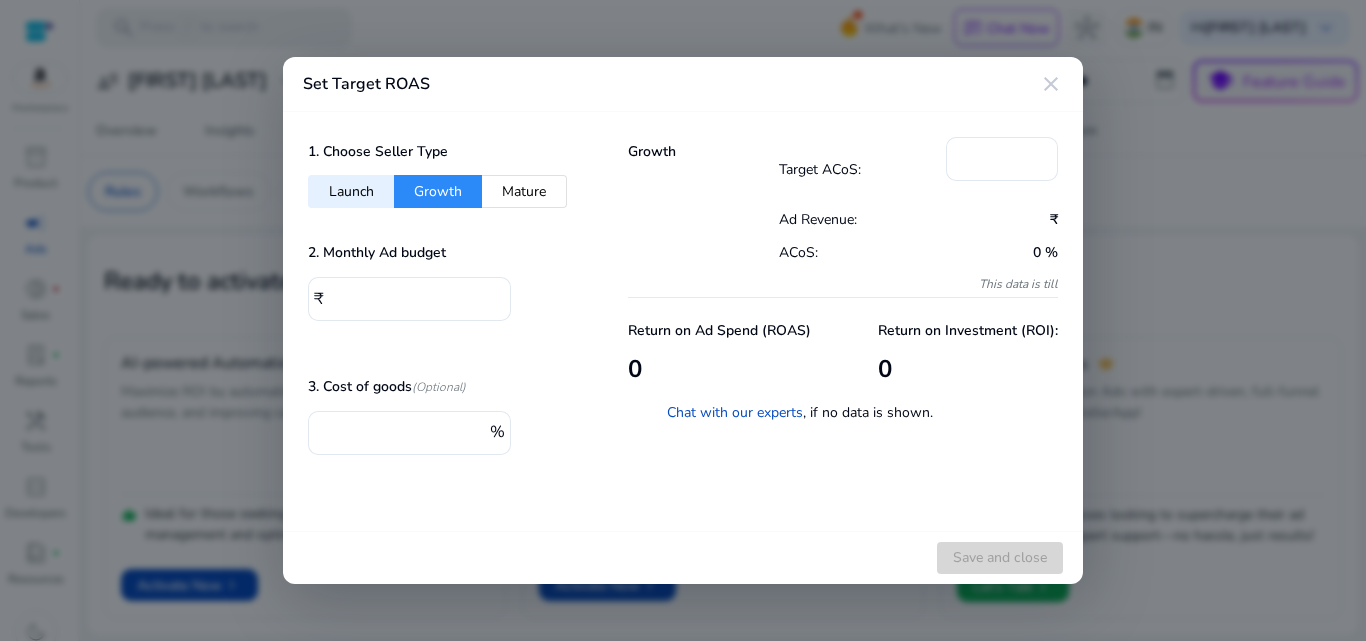type on "****" 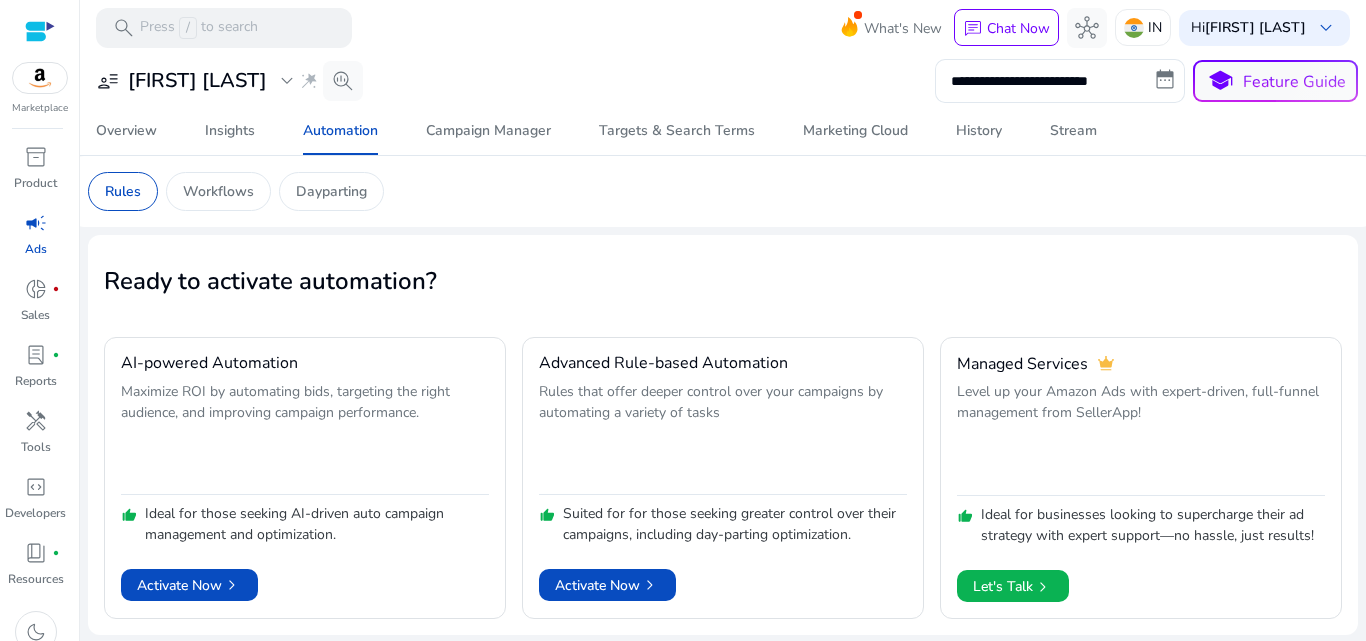 scroll, scrollTop: 0, scrollLeft: 0, axis: both 